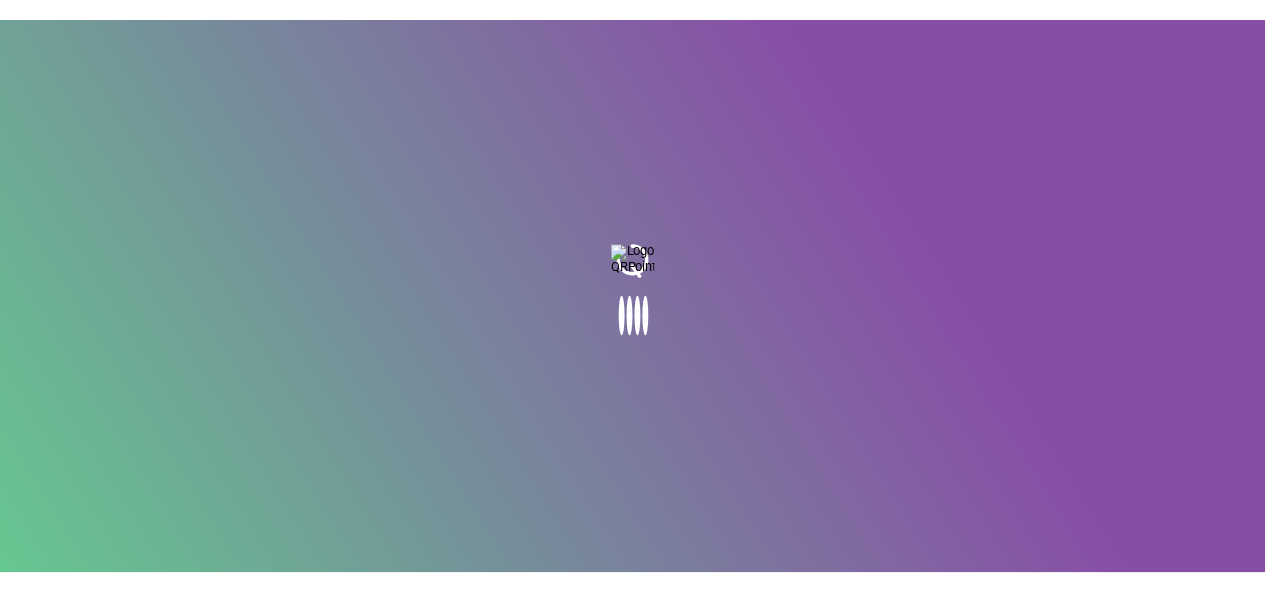 scroll, scrollTop: 0, scrollLeft: 0, axis: both 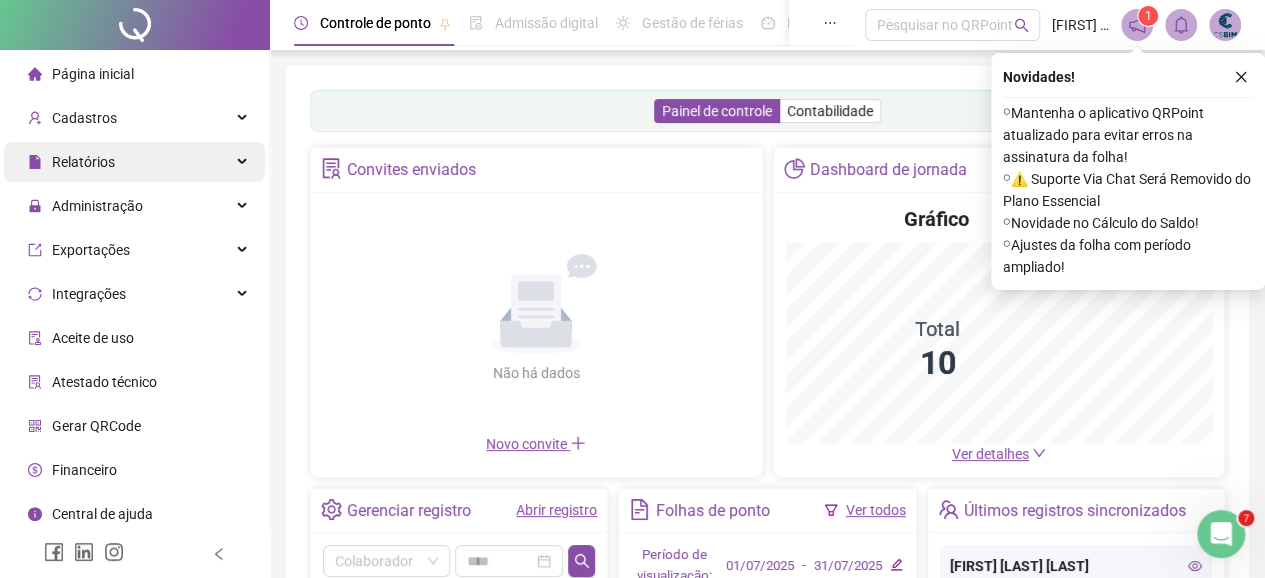 click on "Relatórios" at bounding box center (71, 162) 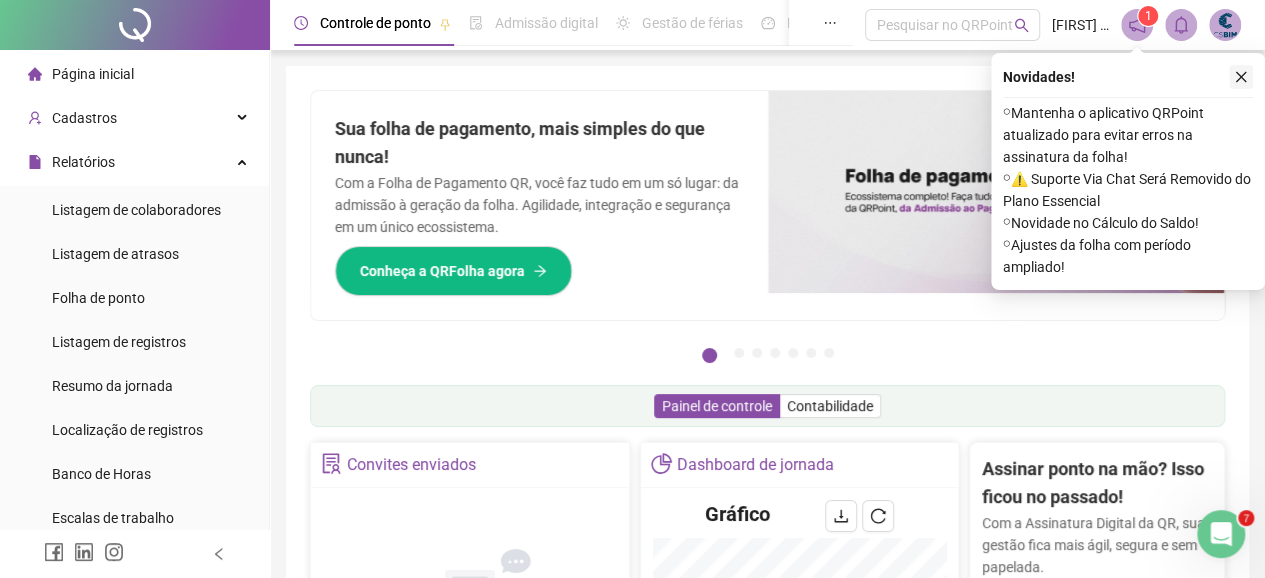click 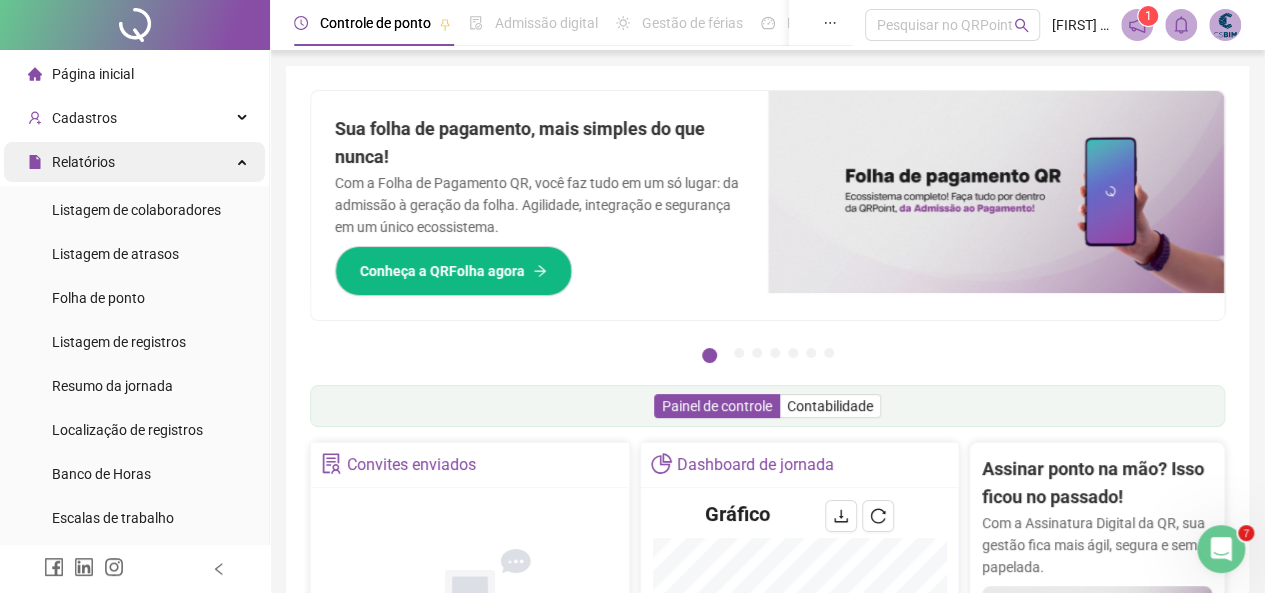 click on "Relatórios" at bounding box center (83, 162) 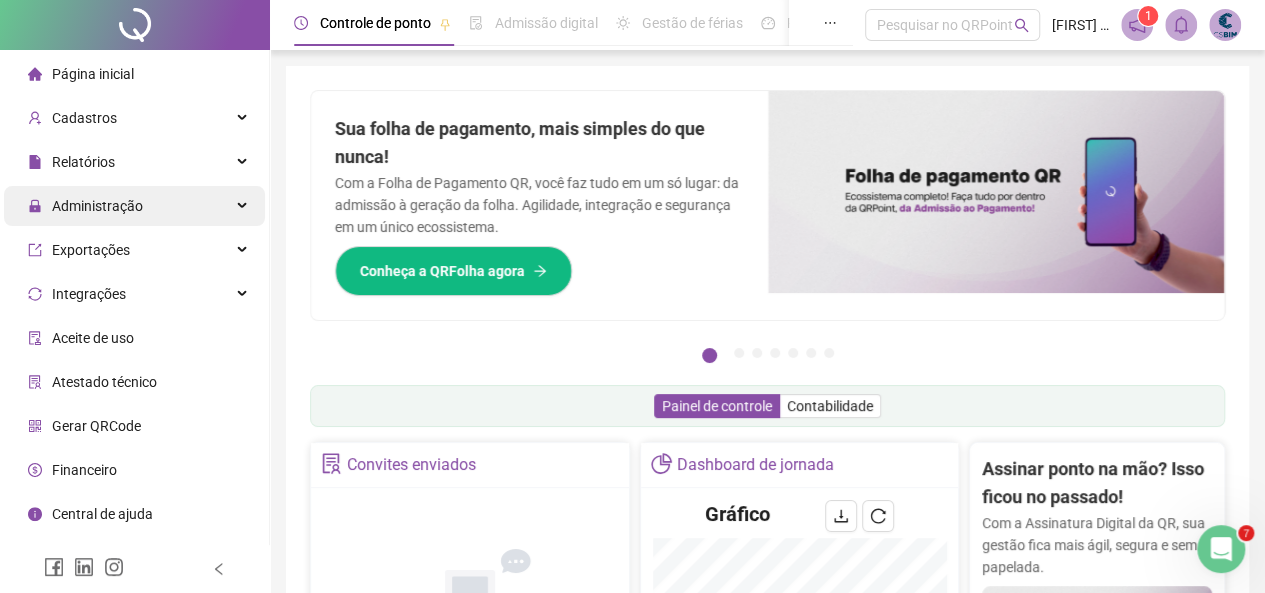 click on "Administração" at bounding box center (97, 206) 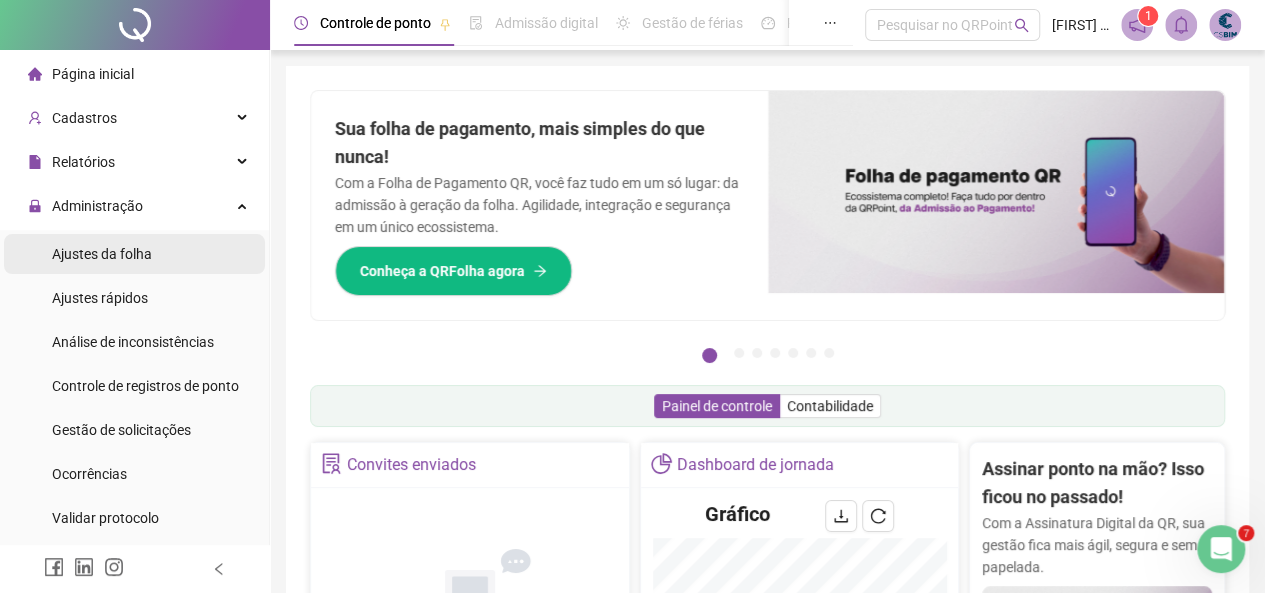 click on "Ajustes da folha" at bounding box center [102, 254] 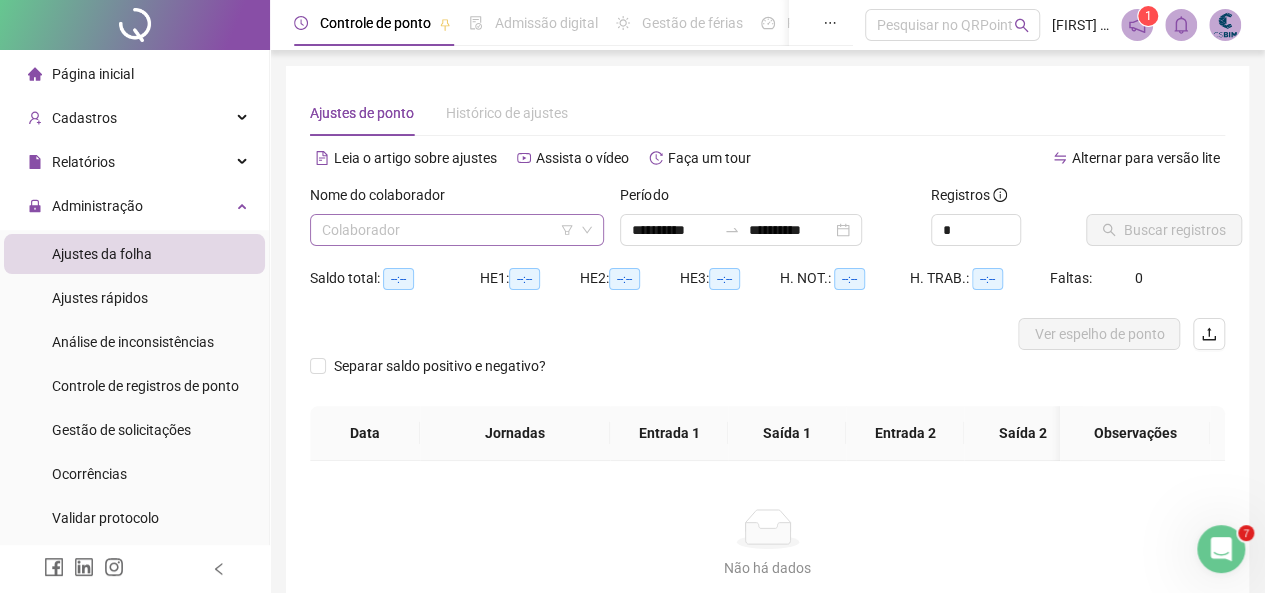 click at bounding box center (448, 230) 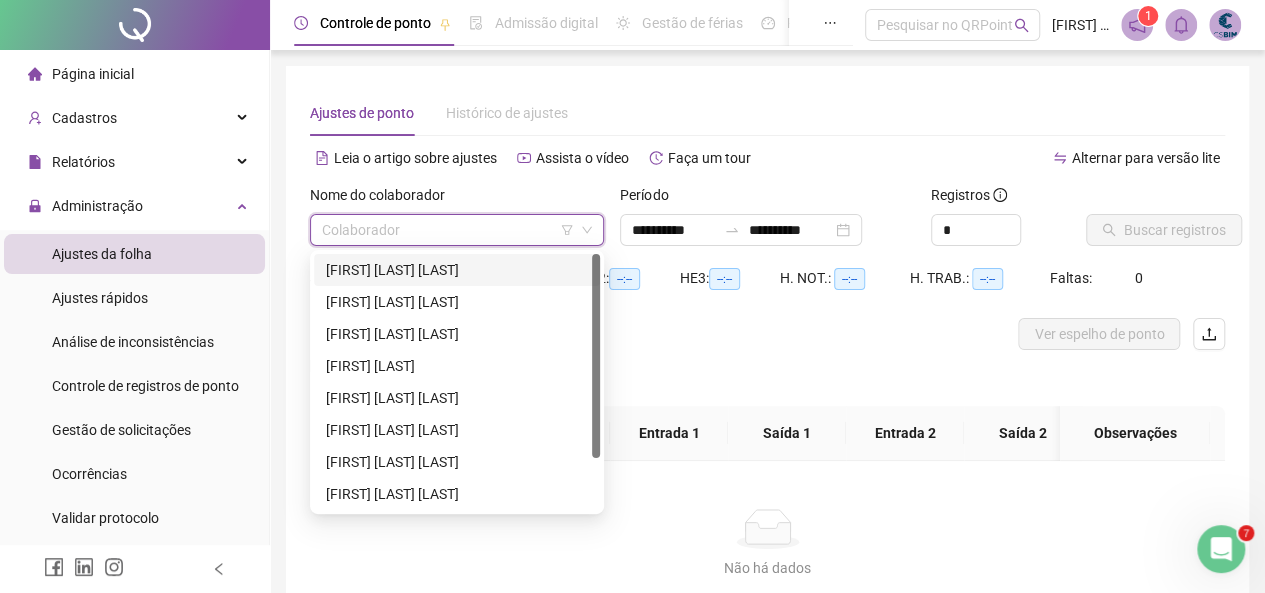 drag, startPoint x: 402, startPoint y: 272, endPoint x: 534, endPoint y: 270, distance: 132.01515 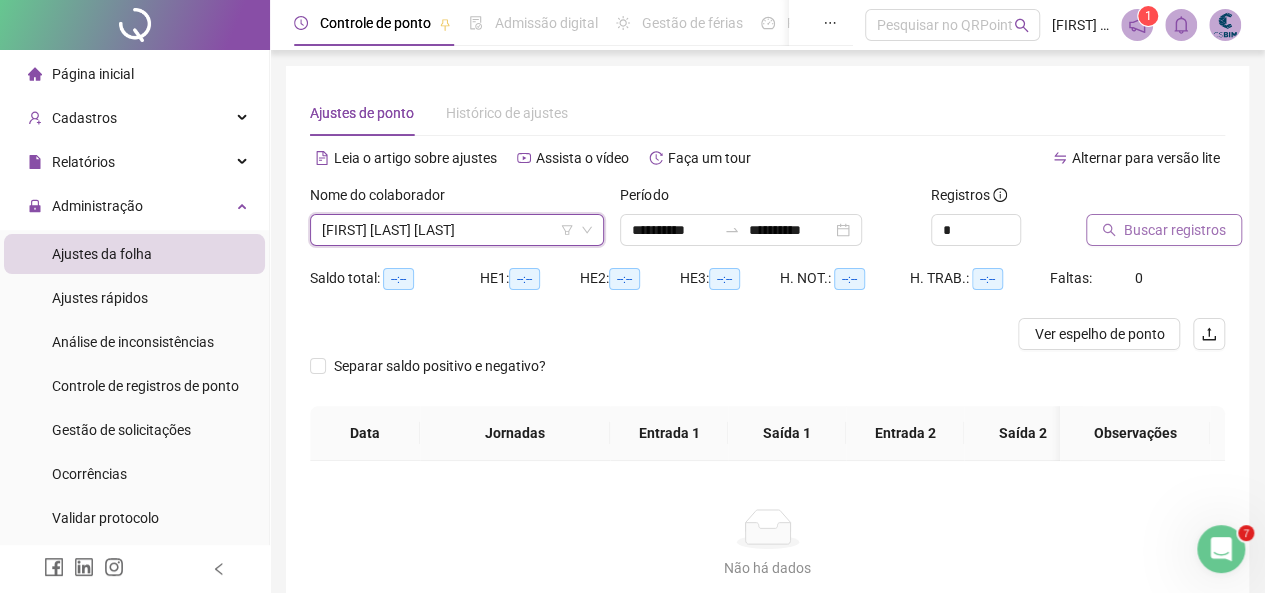 click on "Buscar registros" at bounding box center [1175, 230] 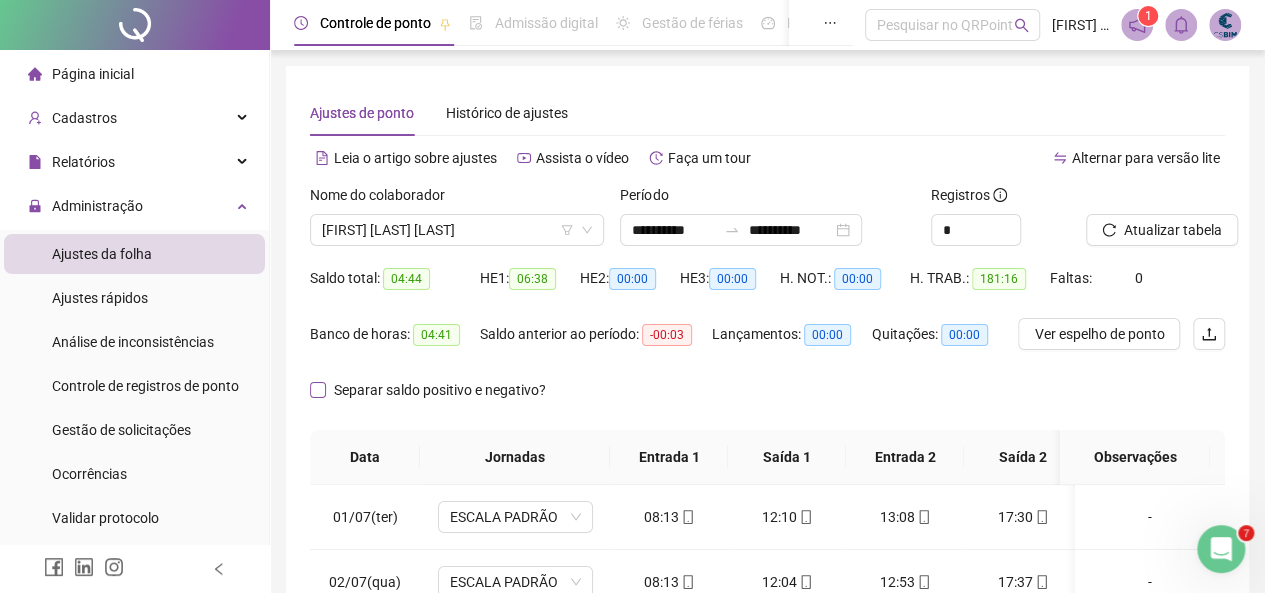 click on "Separar saldo positivo e negativo?" at bounding box center (440, 390) 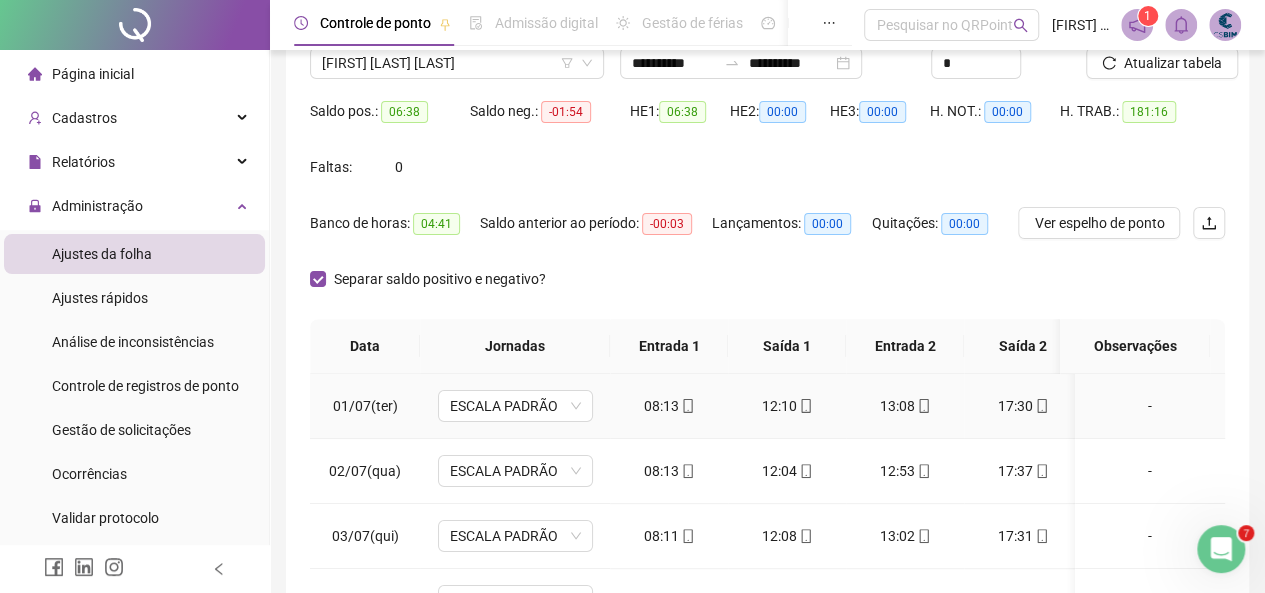 scroll, scrollTop: 400, scrollLeft: 0, axis: vertical 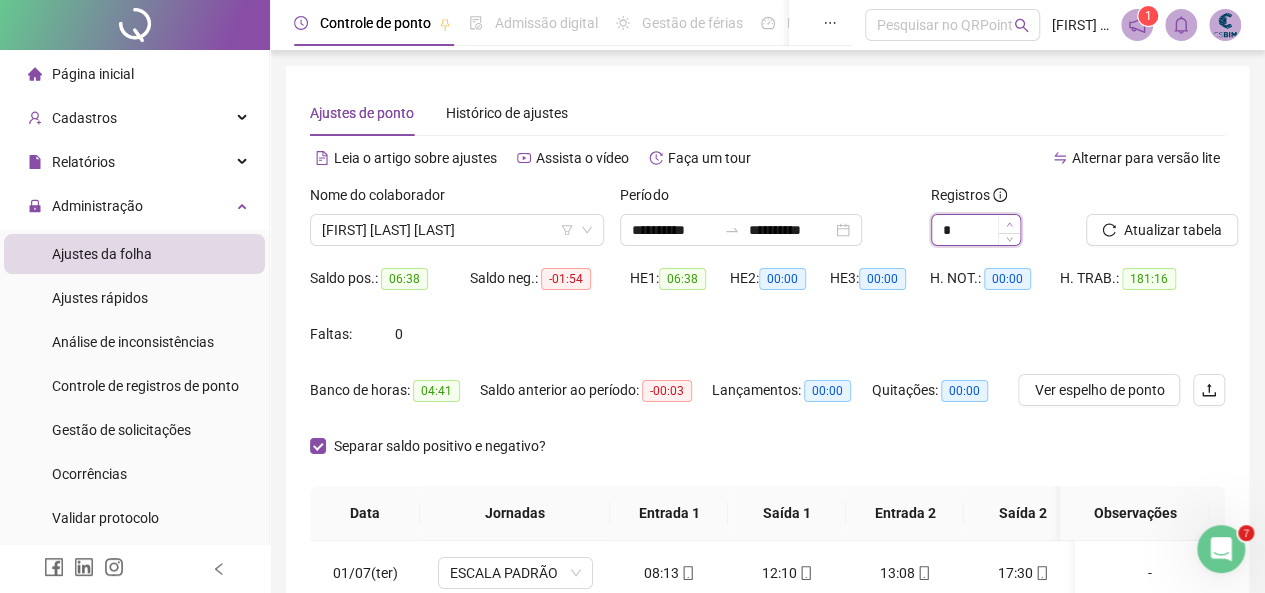 click 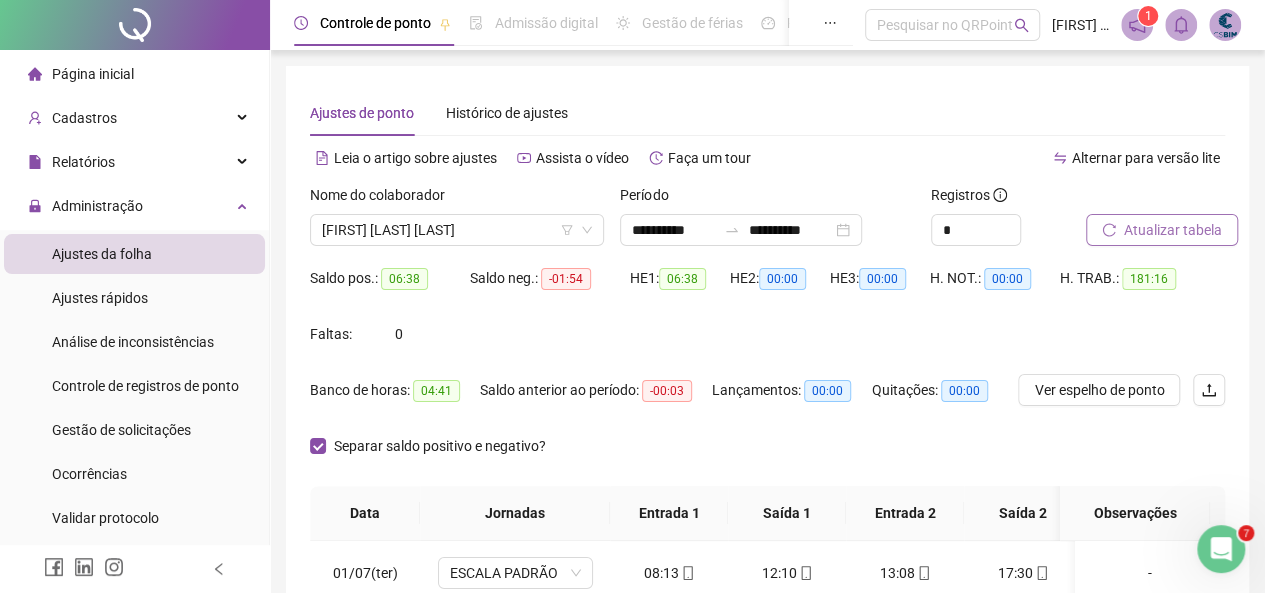 click on "Atualizar tabela" at bounding box center (1173, 230) 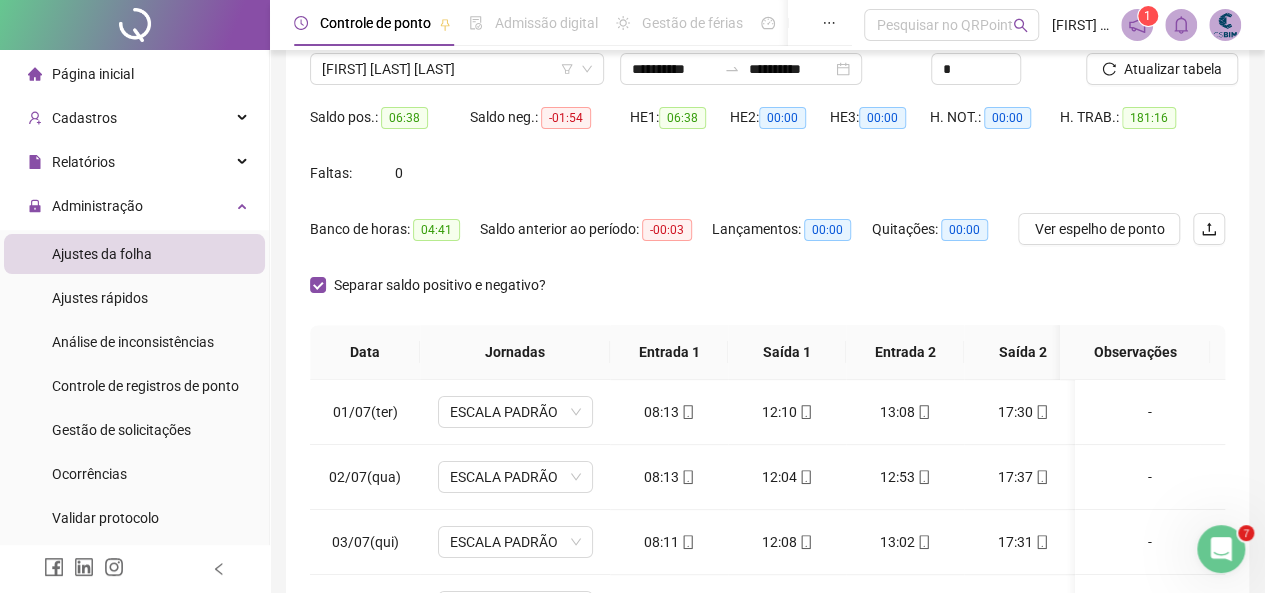 scroll, scrollTop: 300, scrollLeft: 0, axis: vertical 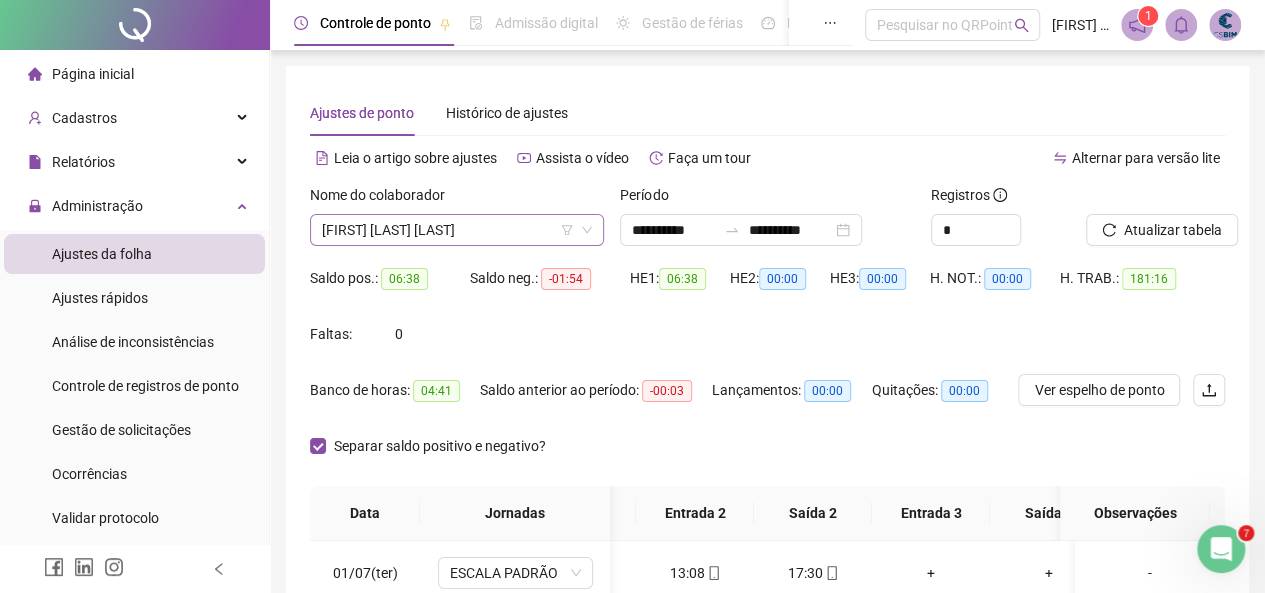 click on "[FIRST] [LAST] [LAST]" at bounding box center (457, 230) 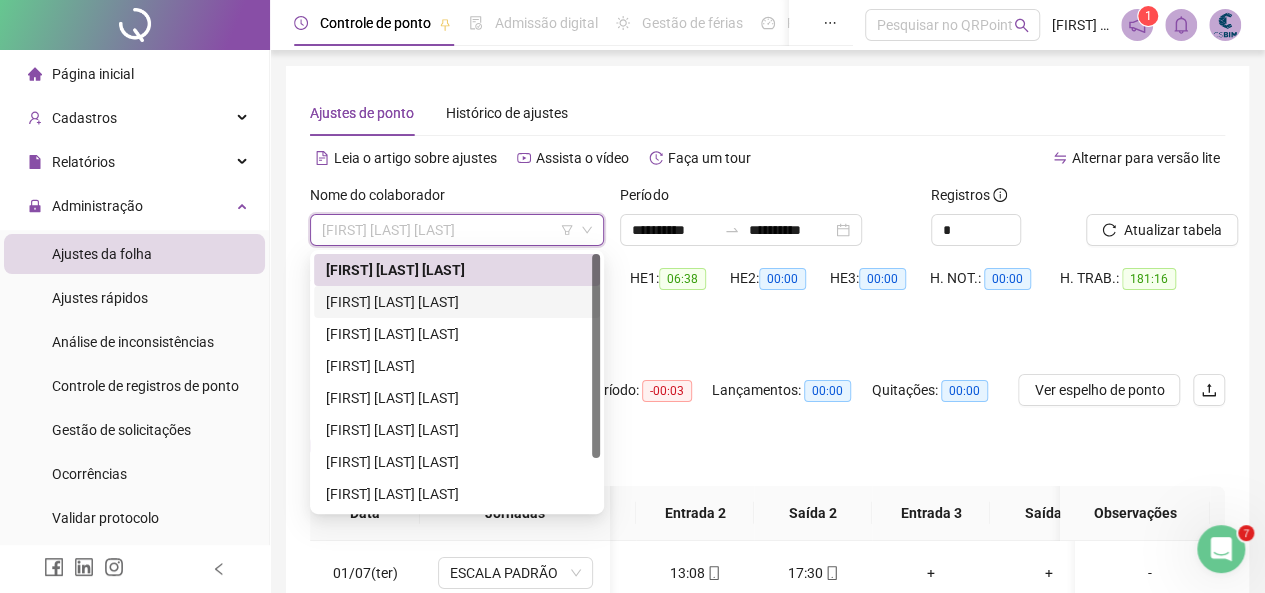 click on "[FIRST] [LAST] [LAST]" at bounding box center (457, 302) 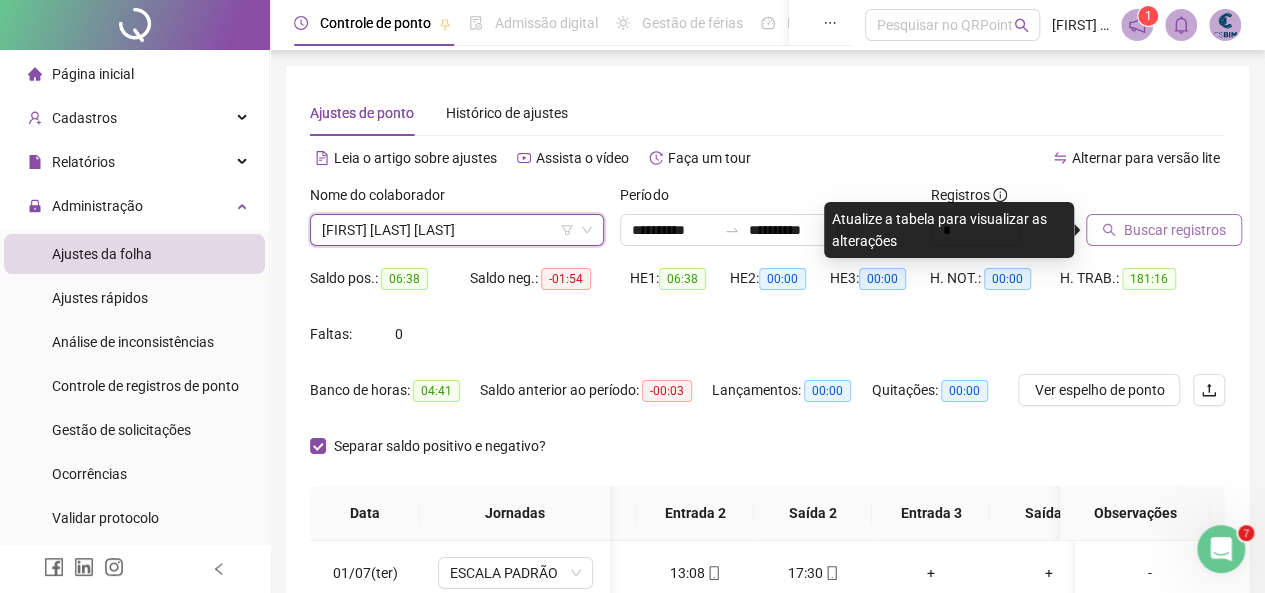 click on "Buscar registros" at bounding box center (1175, 230) 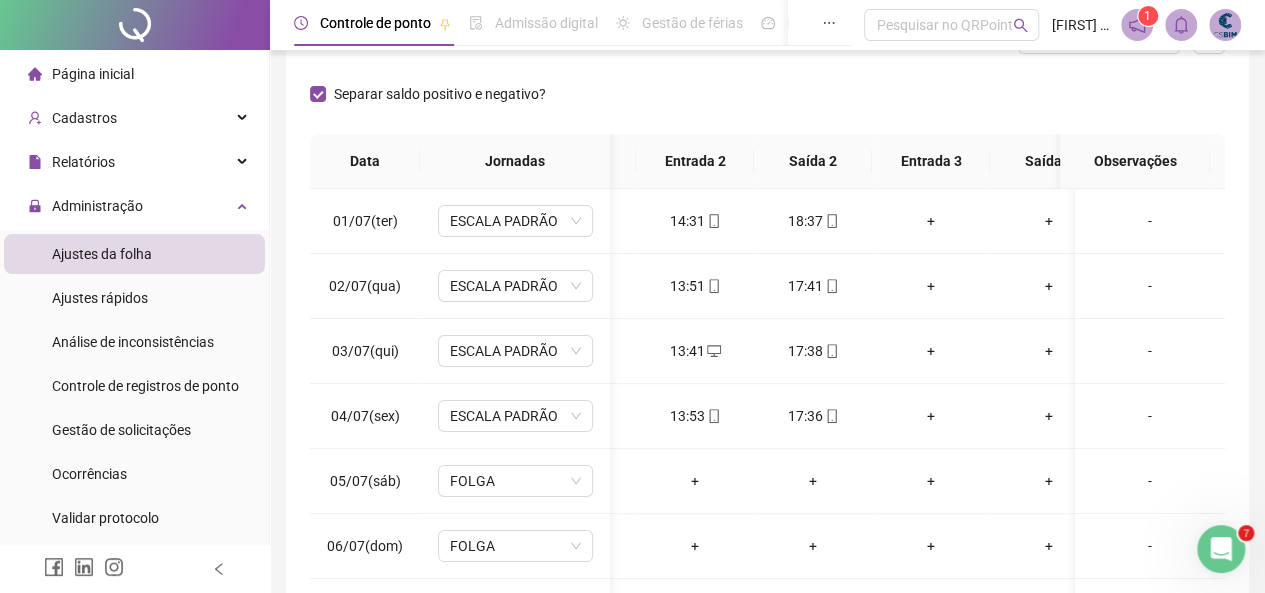 scroll, scrollTop: 484, scrollLeft: 0, axis: vertical 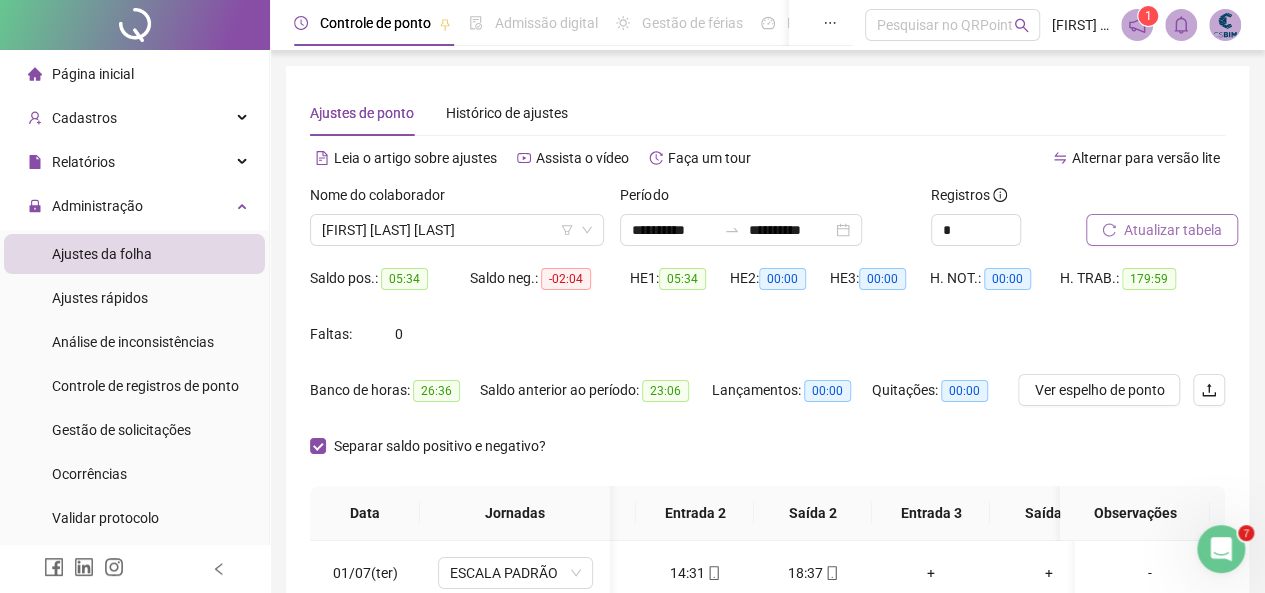 click 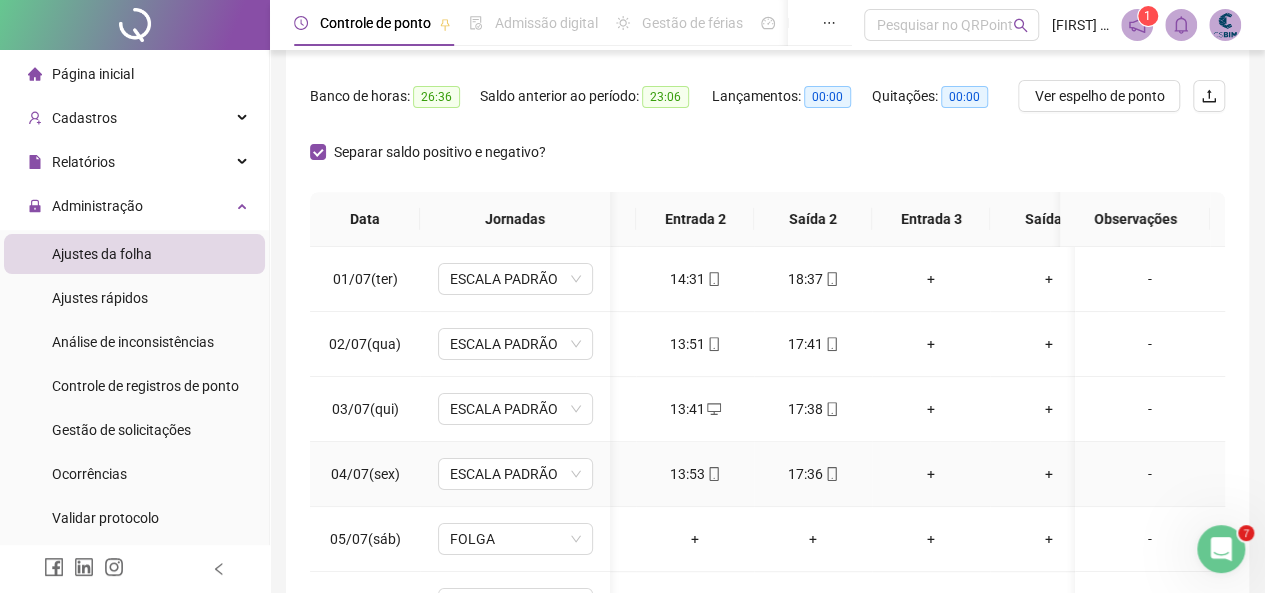 scroll, scrollTop: 300, scrollLeft: 0, axis: vertical 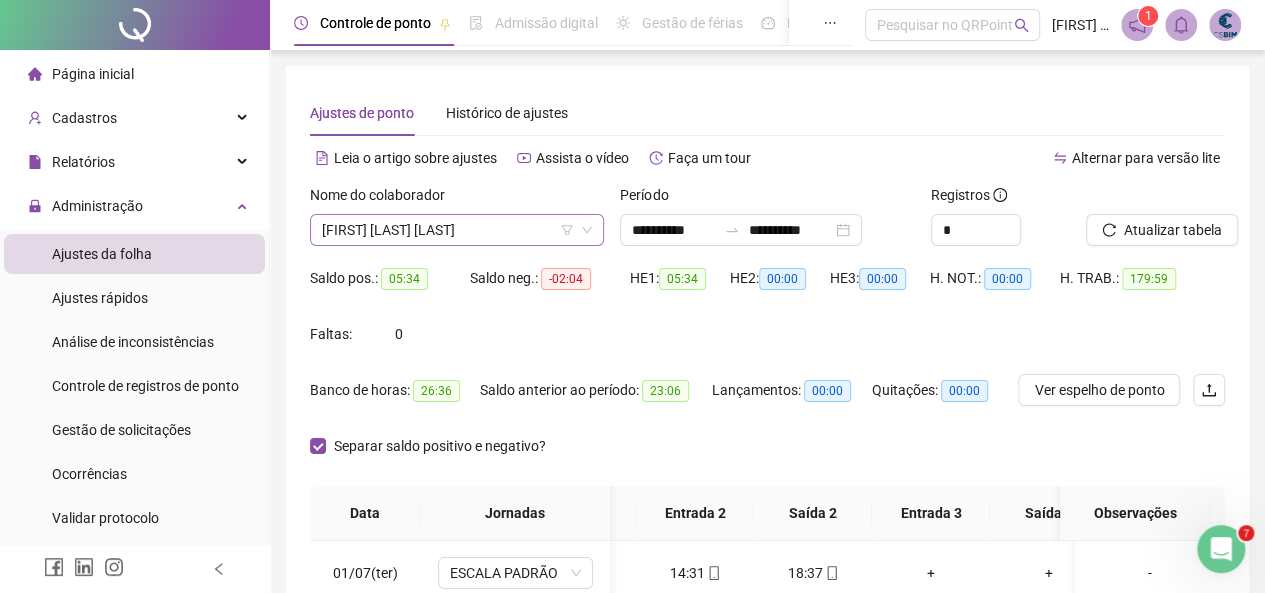 click on "[FIRST] [LAST] [LAST]" at bounding box center [457, 230] 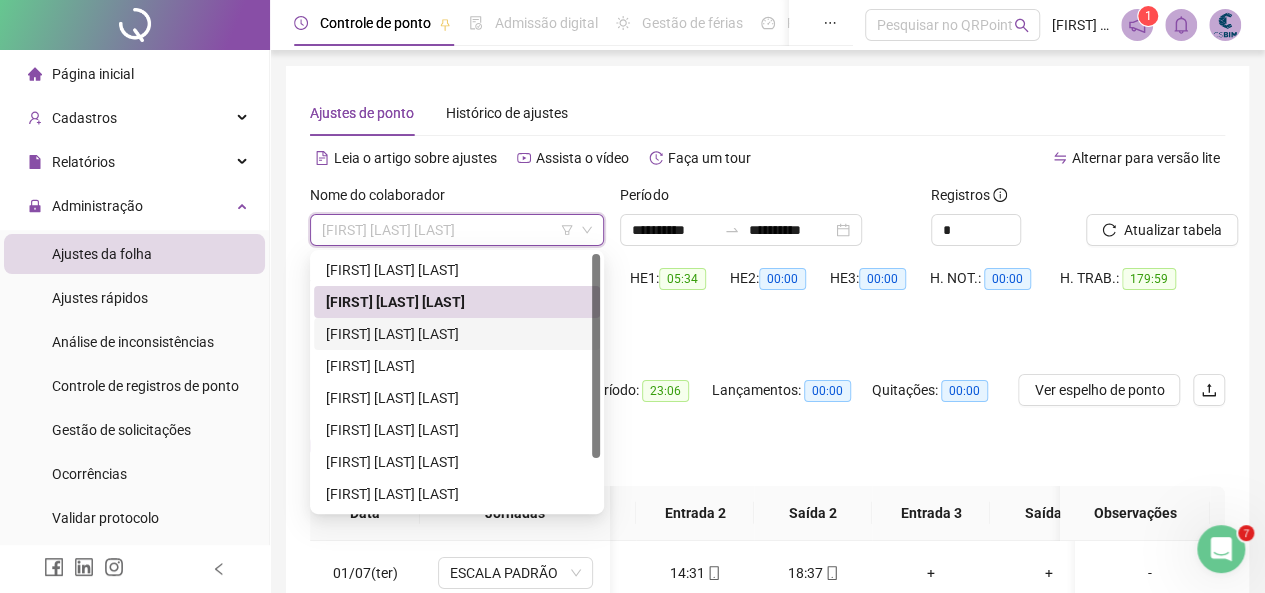 click on "[FIRST] [LAST] [LAST]" at bounding box center [457, 334] 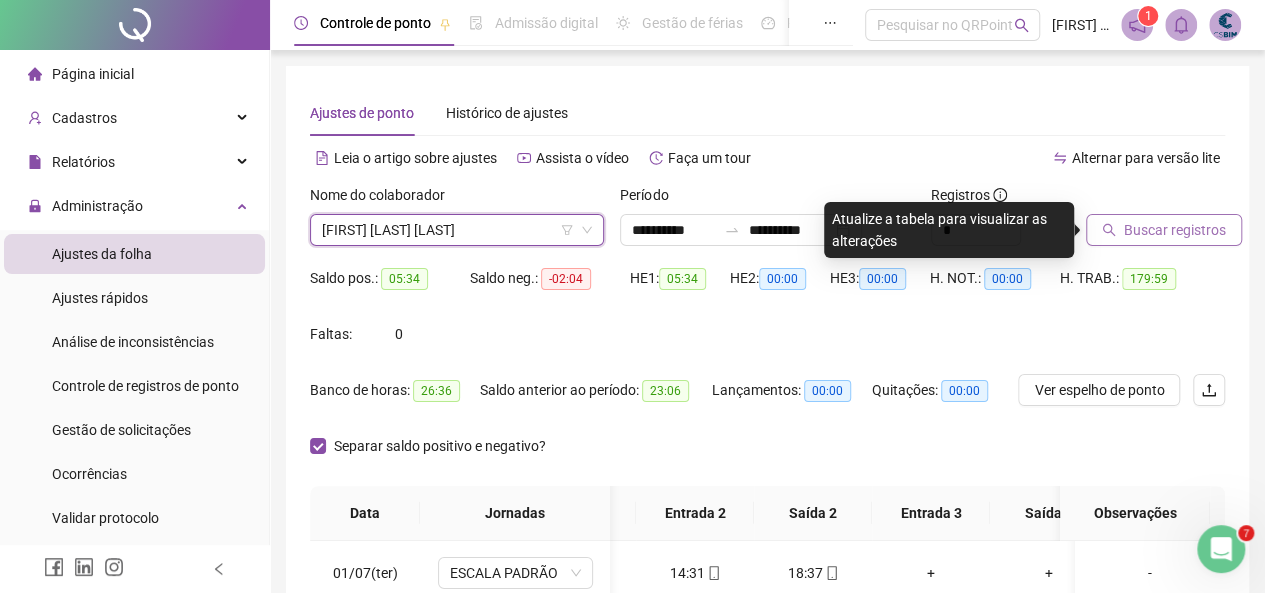 click on "Buscar registros" at bounding box center [1175, 230] 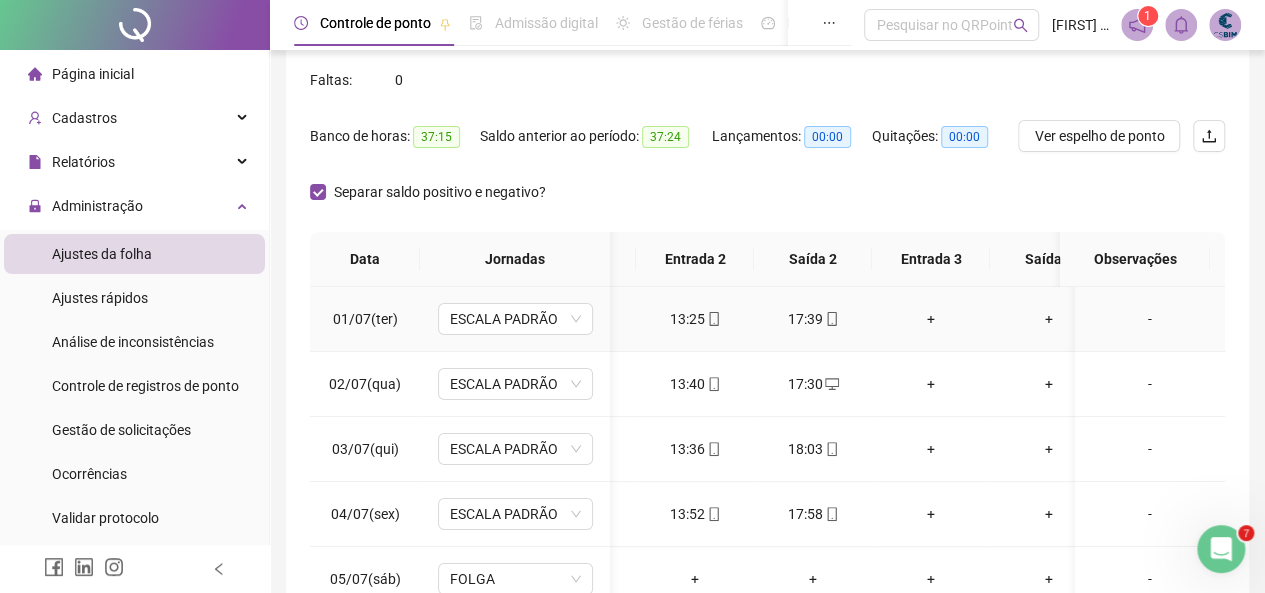 scroll, scrollTop: 300, scrollLeft: 0, axis: vertical 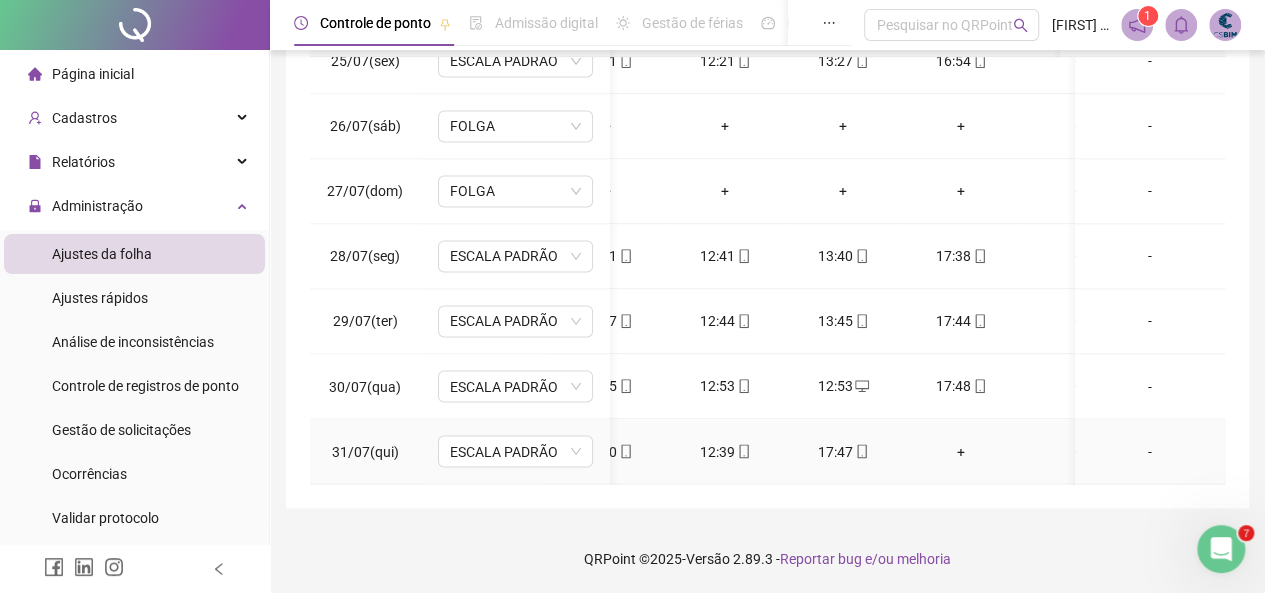 click on "+" at bounding box center (961, 451) 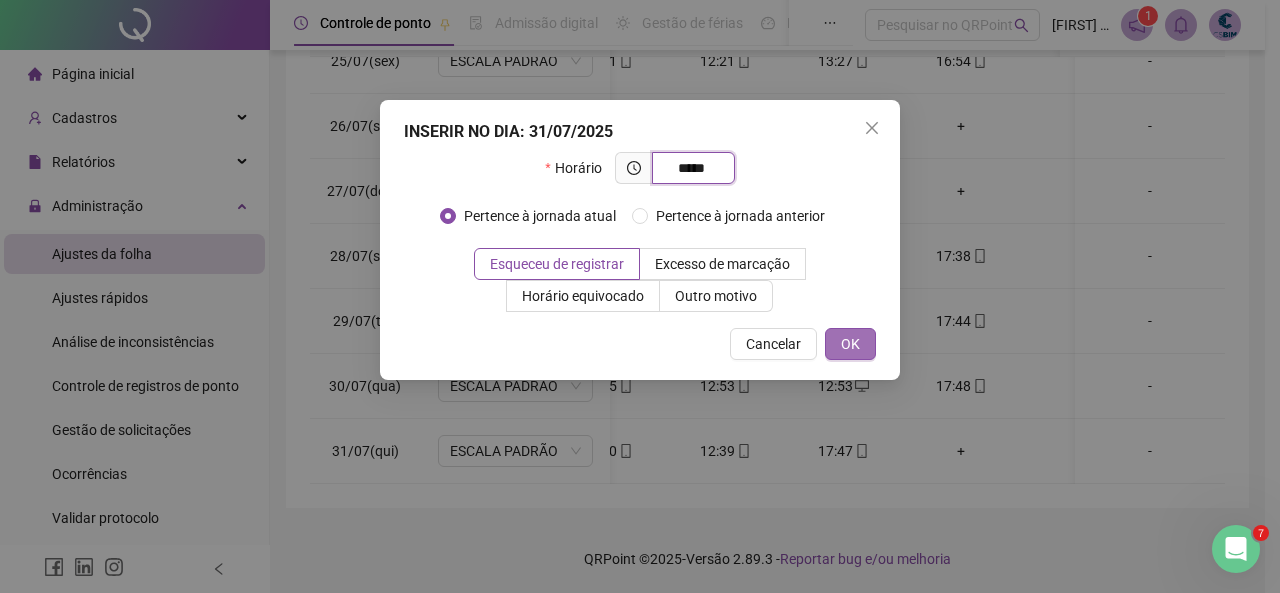 type on "*****" 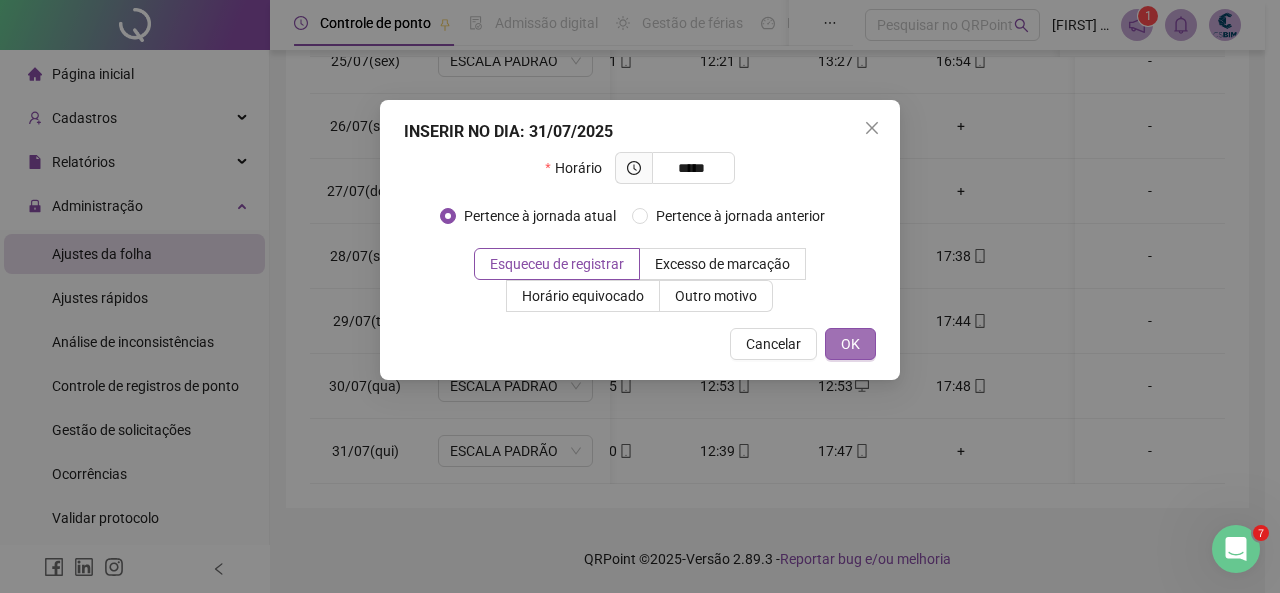 click on "OK" at bounding box center (850, 344) 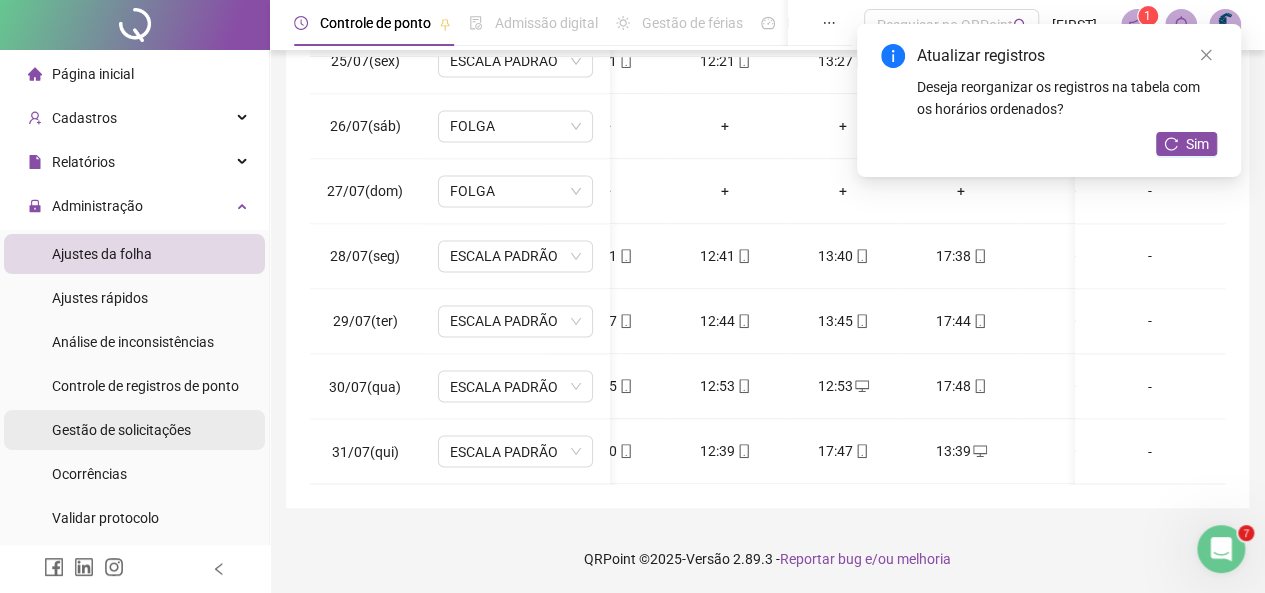 click on "Gestão de solicitações" at bounding box center [121, 430] 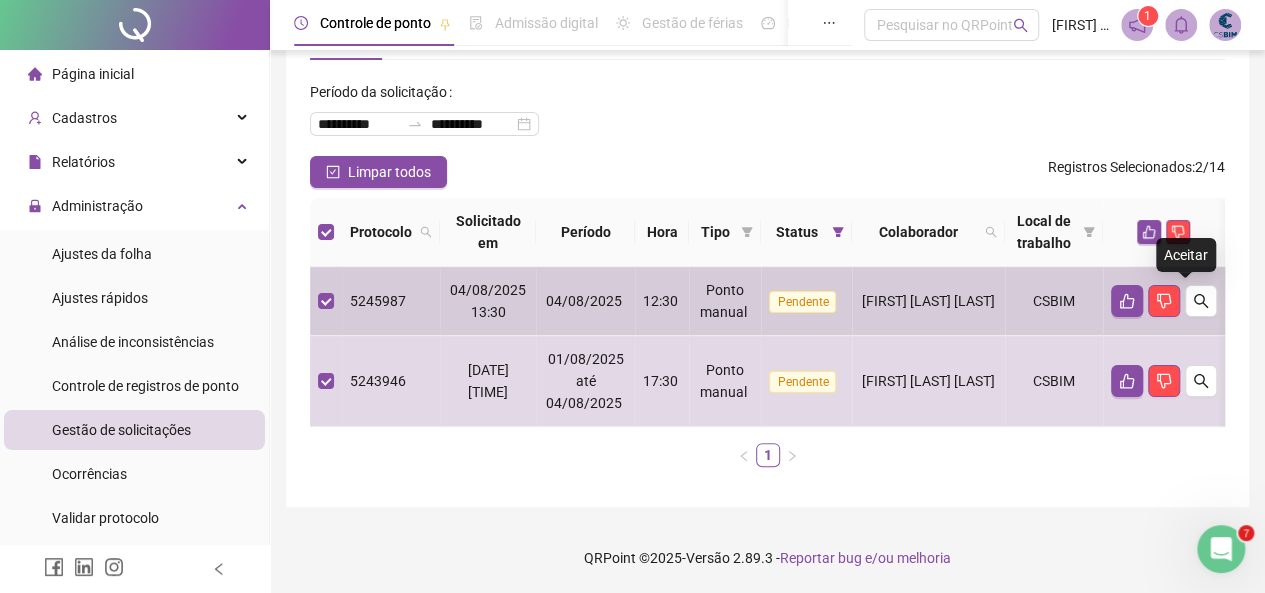 click on "Aceitar" at bounding box center (1186, 255) 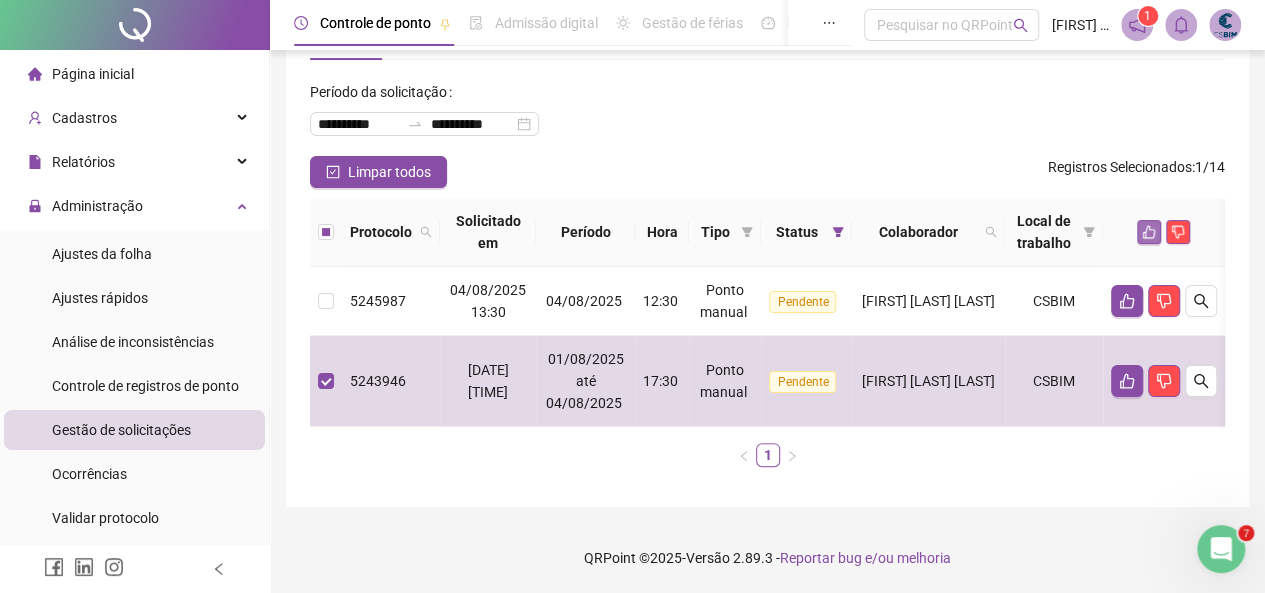click 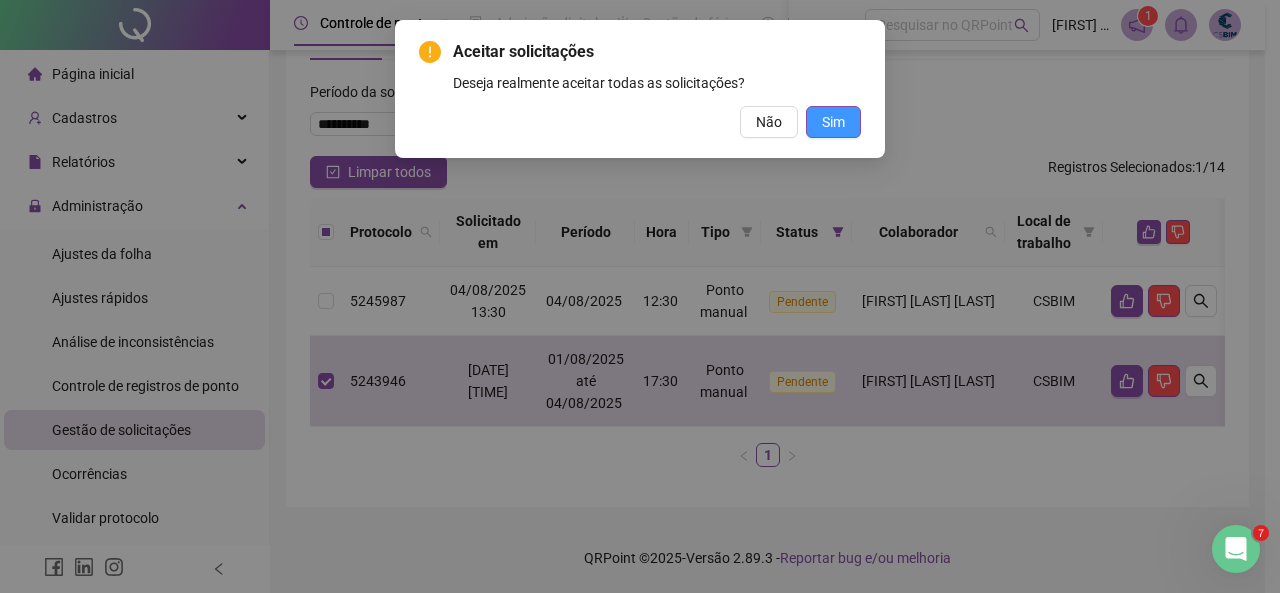 click on "Sim" at bounding box center [833, 122] 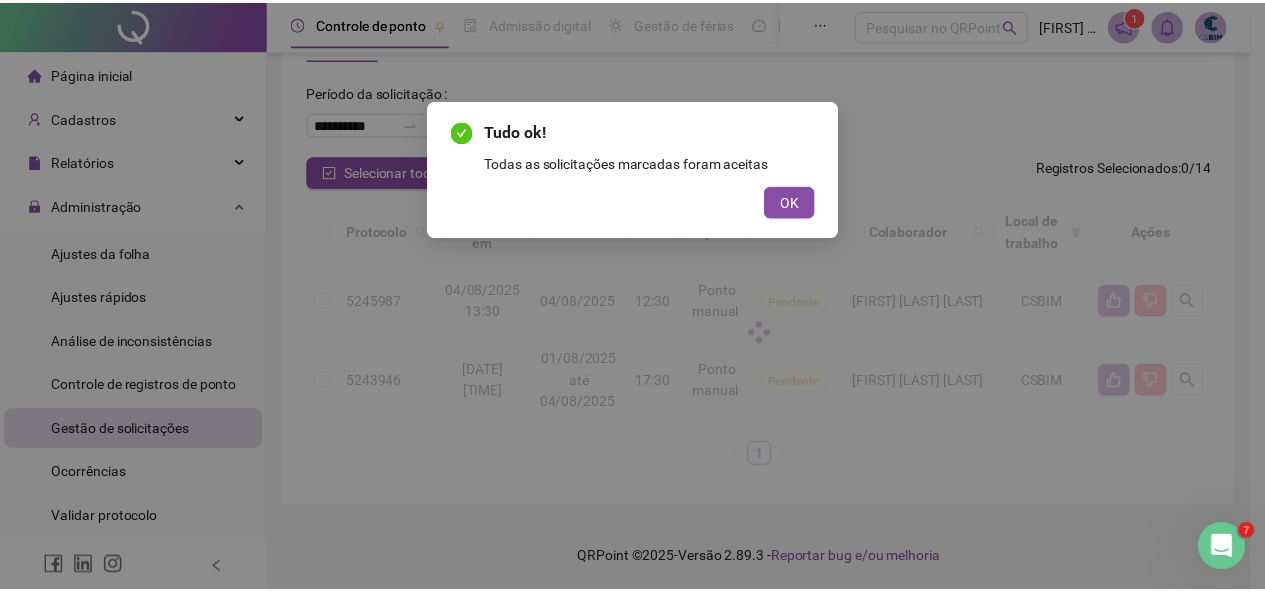 scroll, scrollTop: 21, scrollLeft: 0, axis: vertical 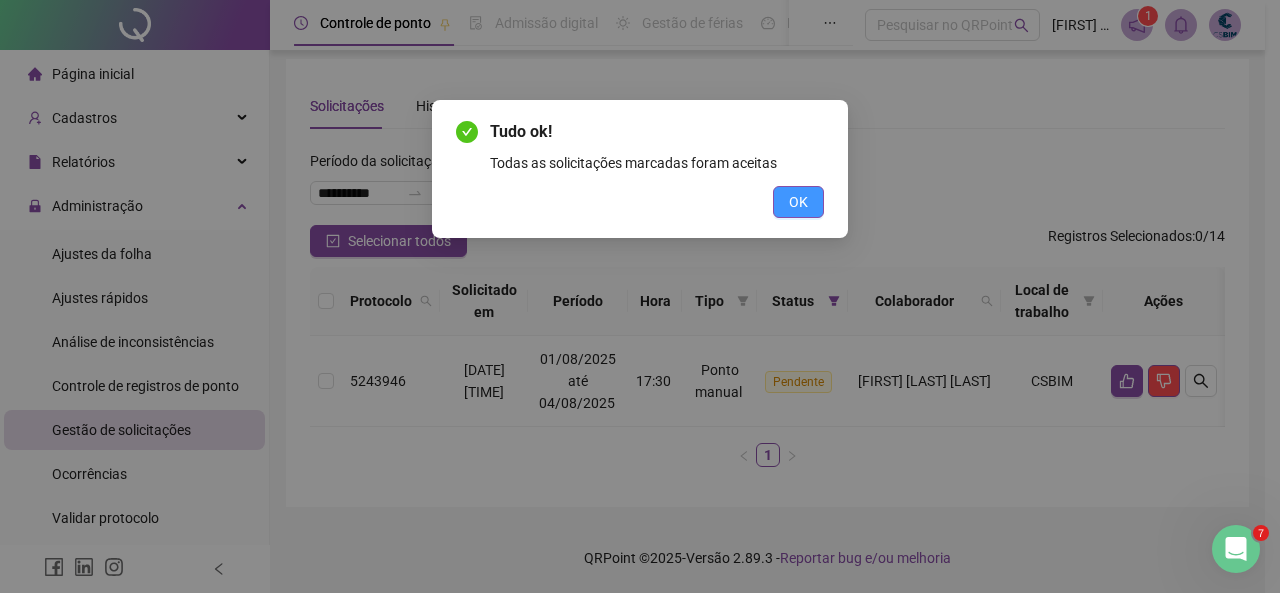 click on "OK" at bounding box center (798, 202) 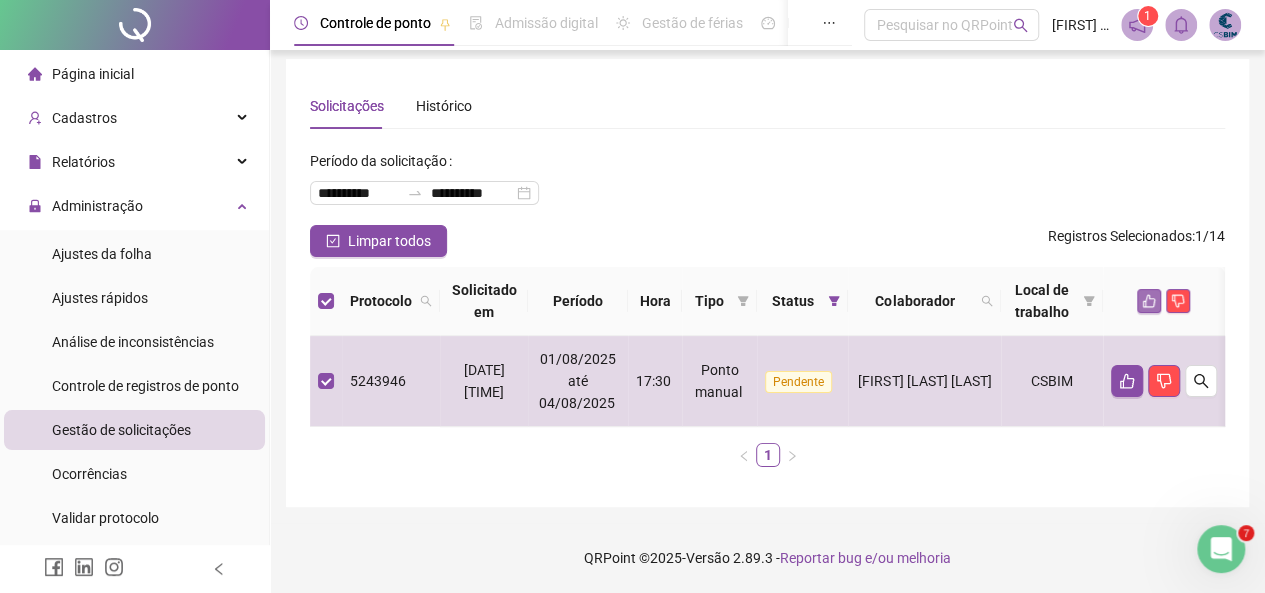 click 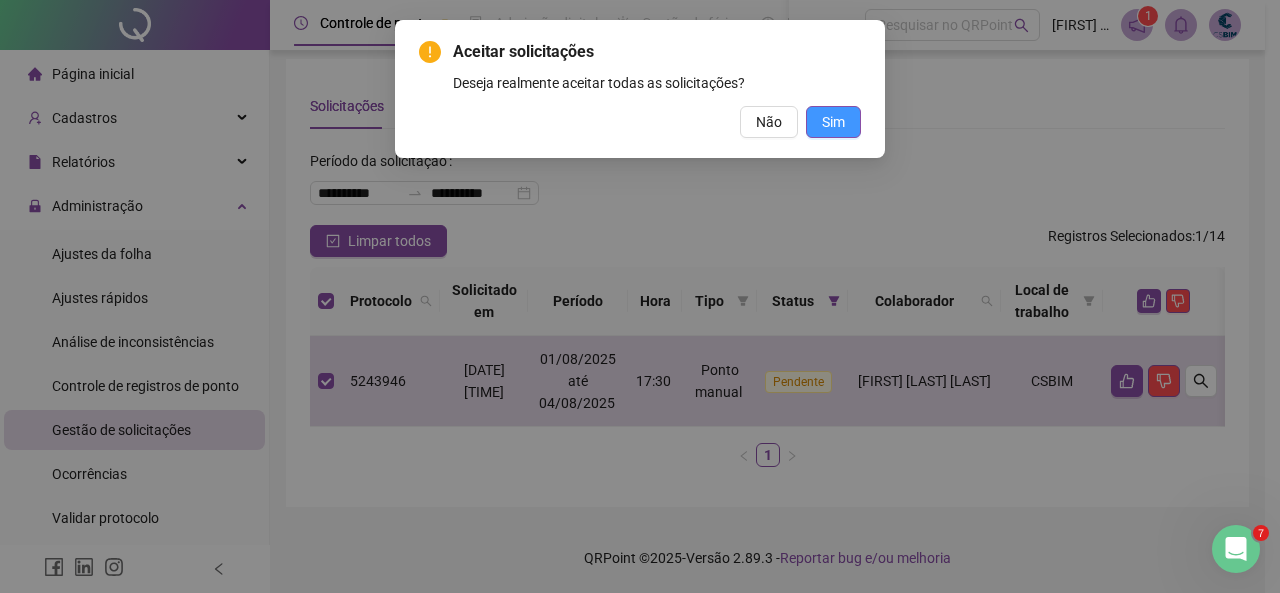 click on "Sim" at bounding box center (833, 122) 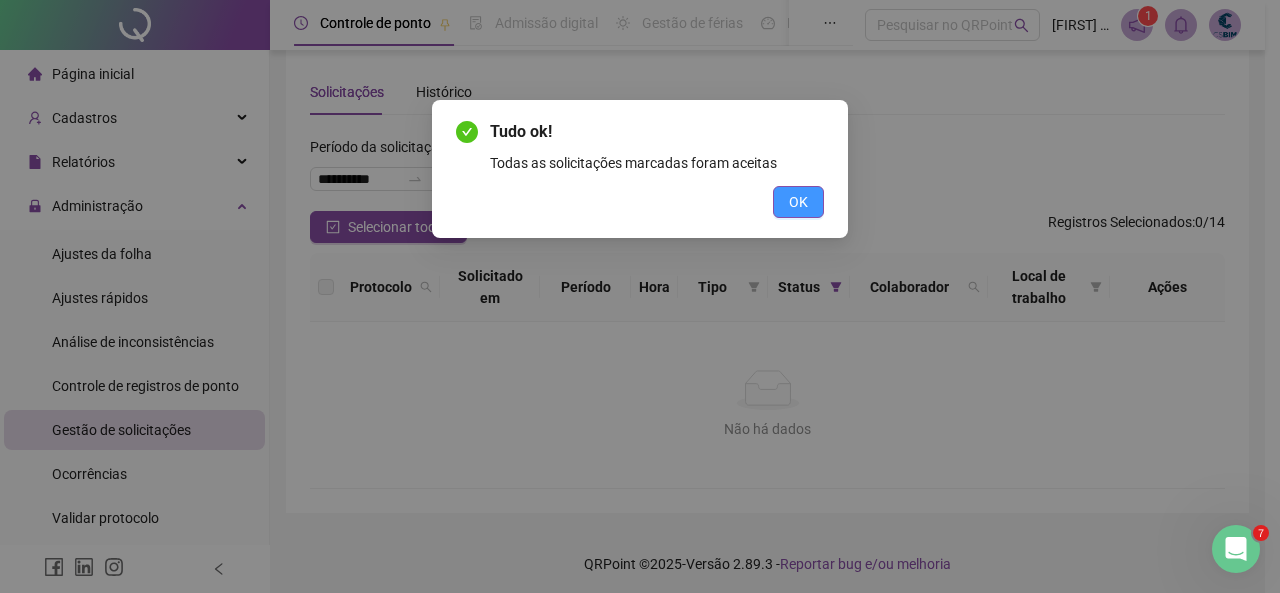 click on "OK" at bounding box center [798, 202] 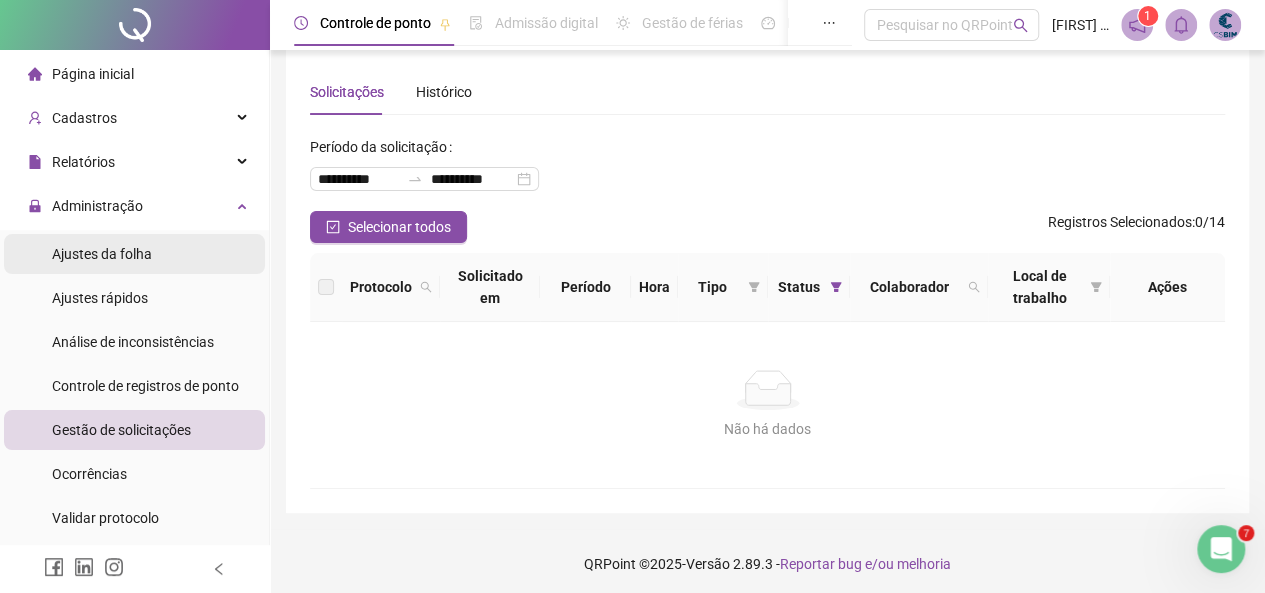 click on "Ajustes da folha" at bounding box center (102, 254) 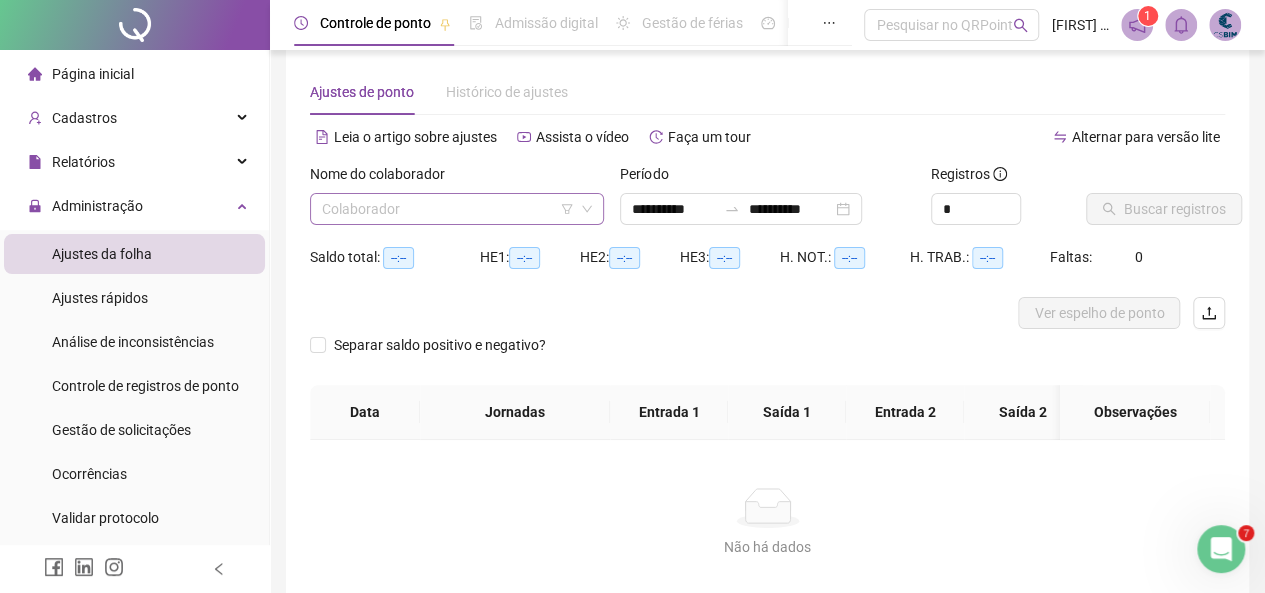click 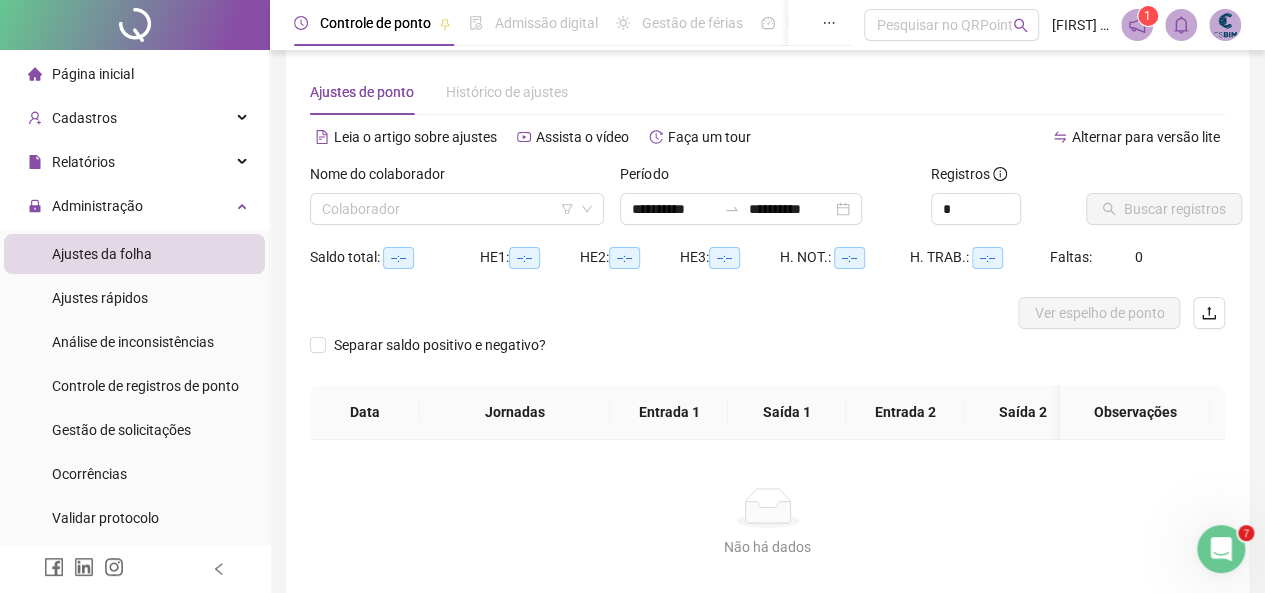 click on "Nome do colaborador" at bounding box center (457, 178) 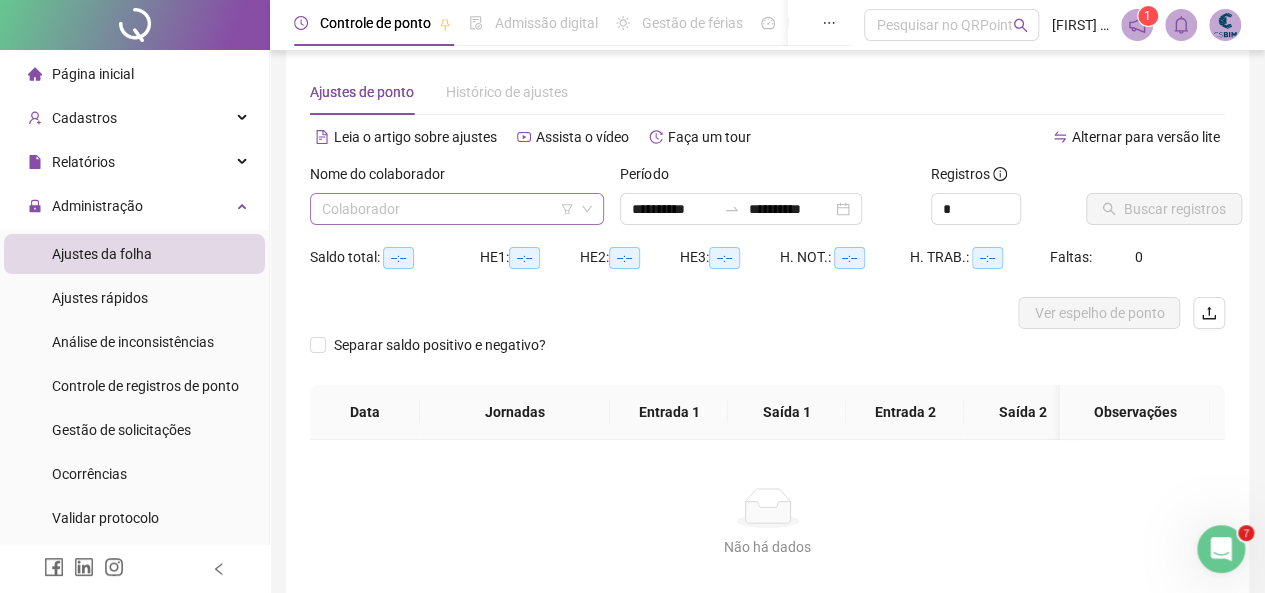 click at bounding box center [448, 209] 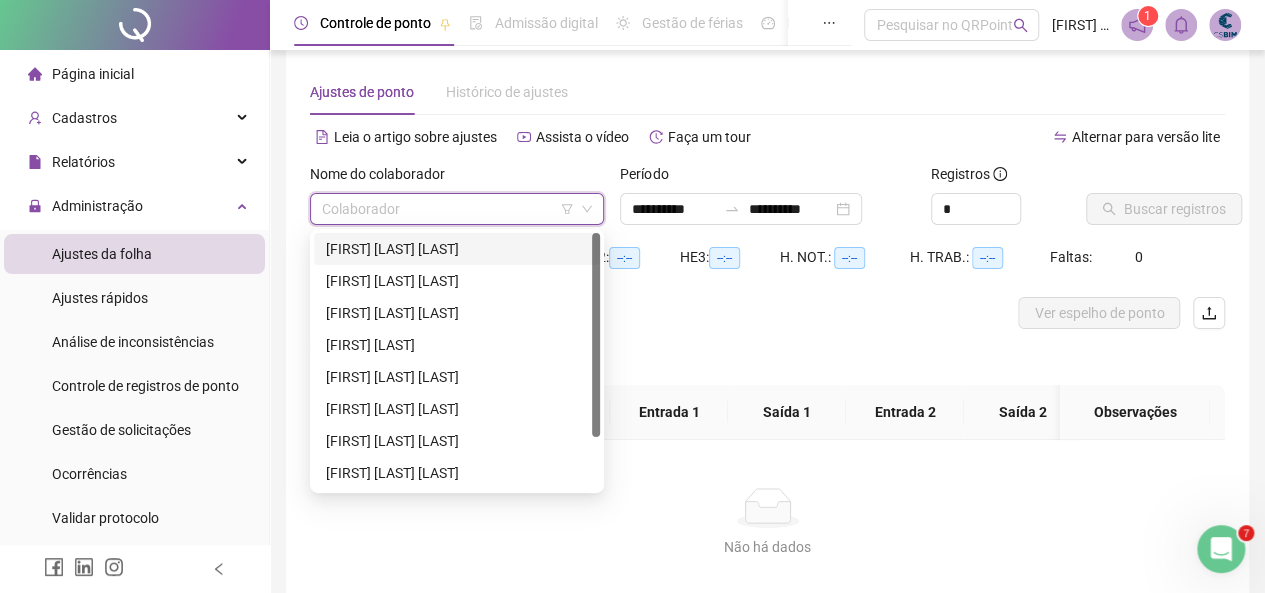 click on "[FIRST] [LAST] [LAST]" at bounding box center [457, 249] 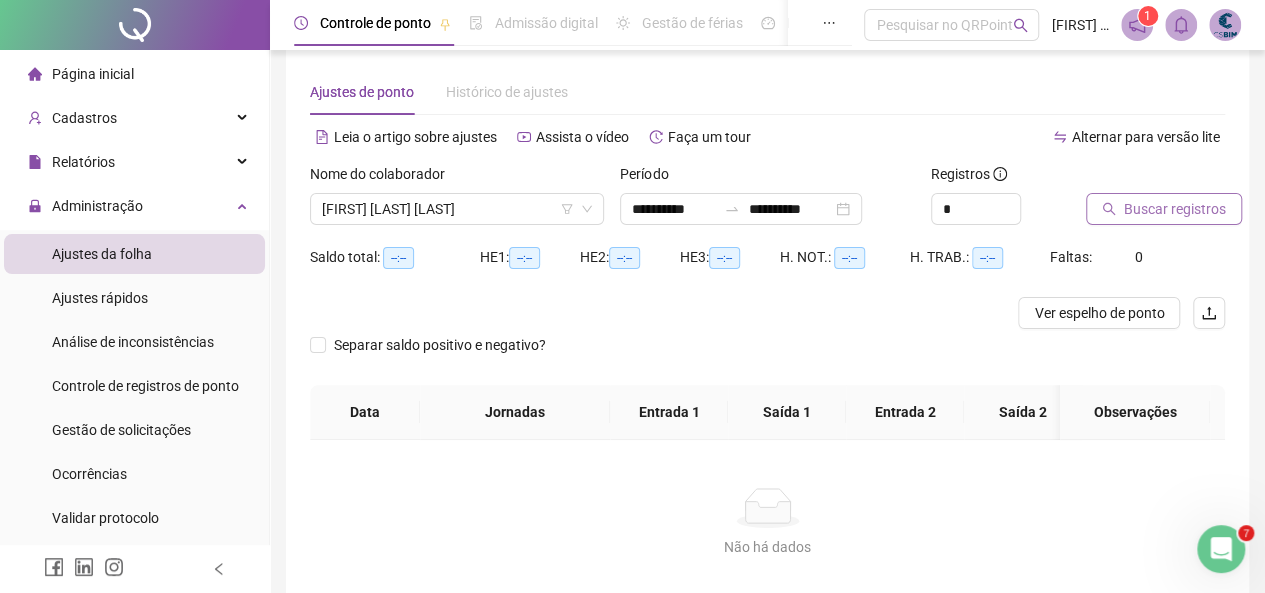 click on "Buscar registros" at bounding box center [1175, 209] 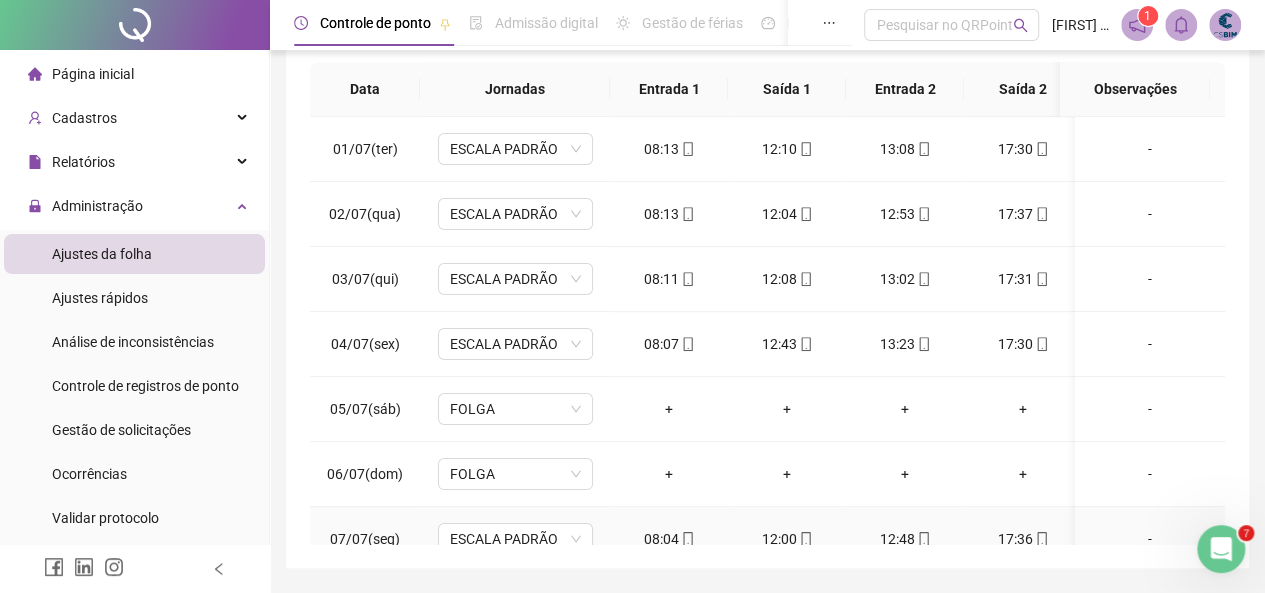 scroll, scrollTop: 484, scrollLeft: 0, axis: vertical 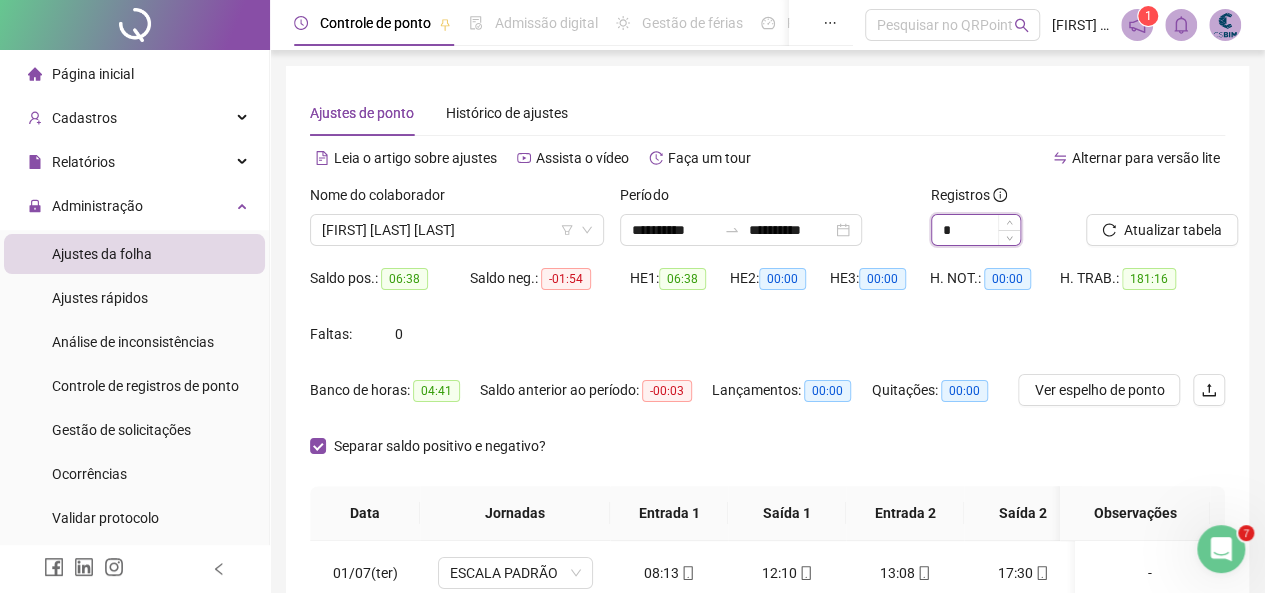 click 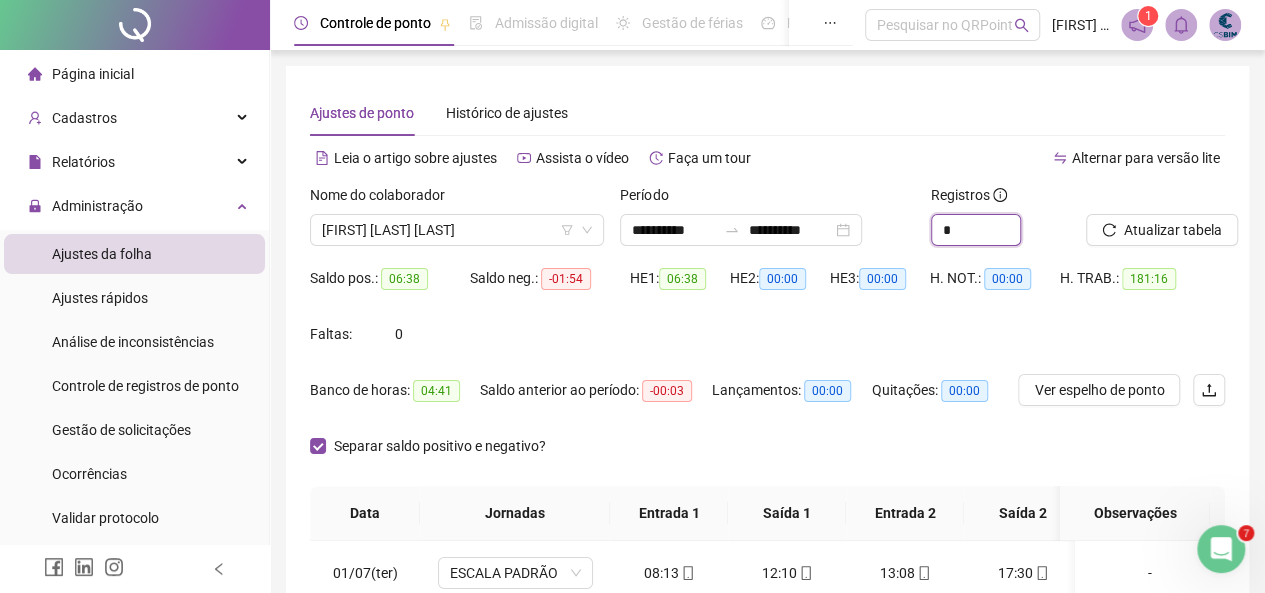 type on "*" 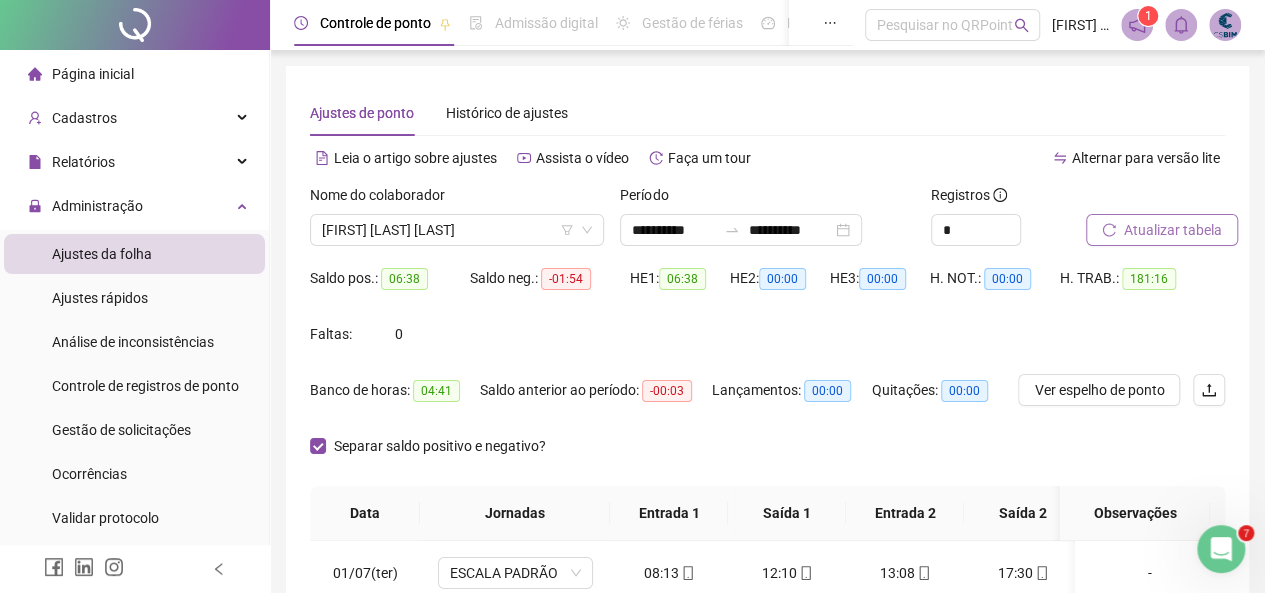 click on "Atualizar tabela" at bounding box center [1173, 230] 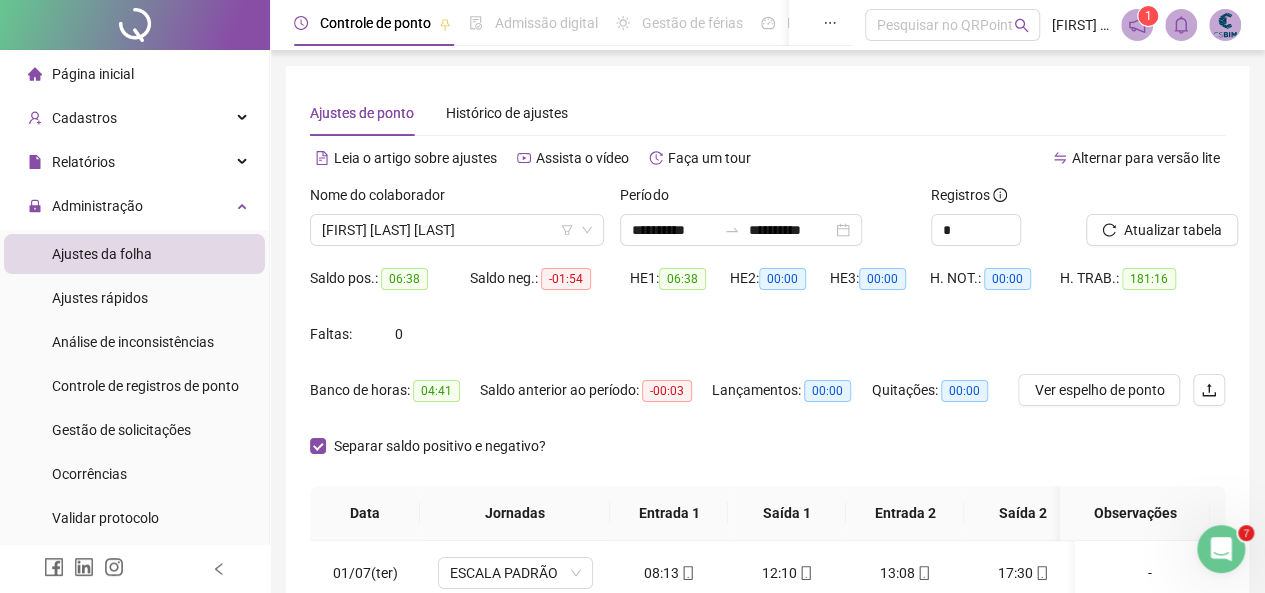 click on "[FIRST] [LAST] [LAST]" at bounding box center (457, 230) 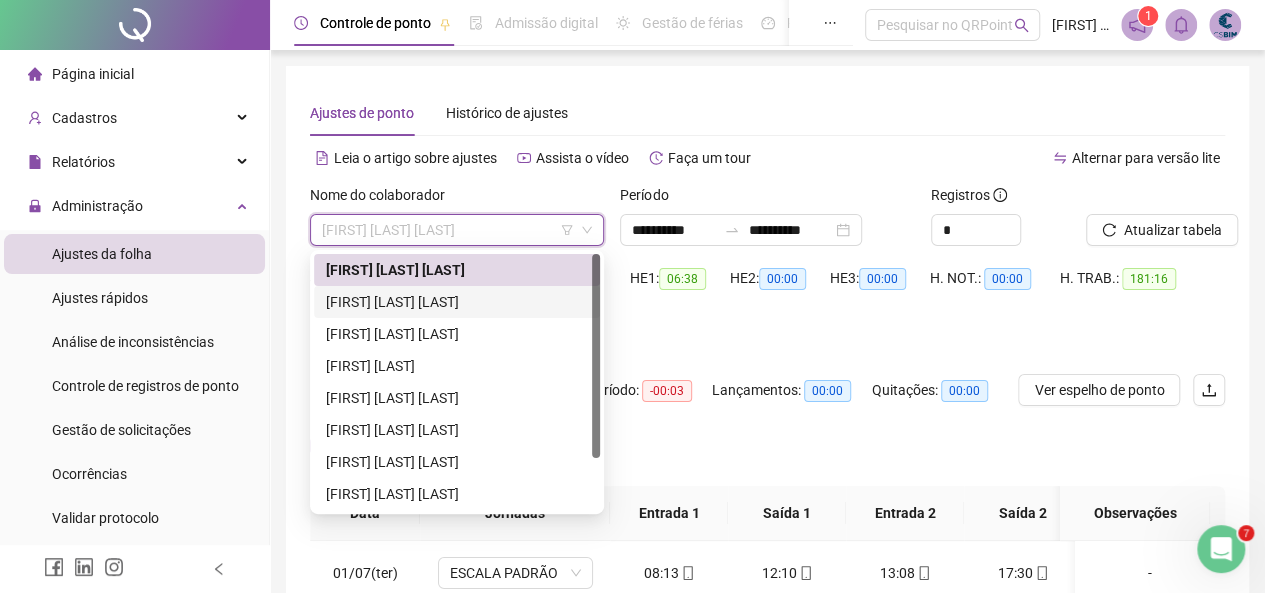 click on "[FIRST] [LAST] [LAST]" at bounding box center (457, 302) 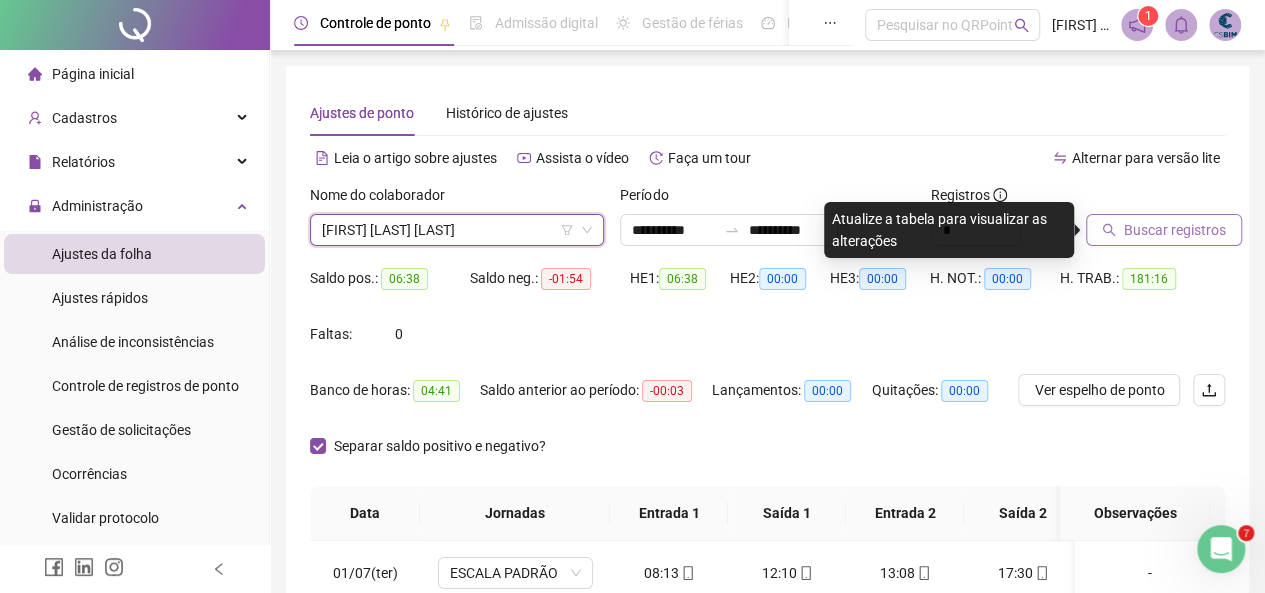 click on "Buscar registros" at bounding box center [1175, 230] 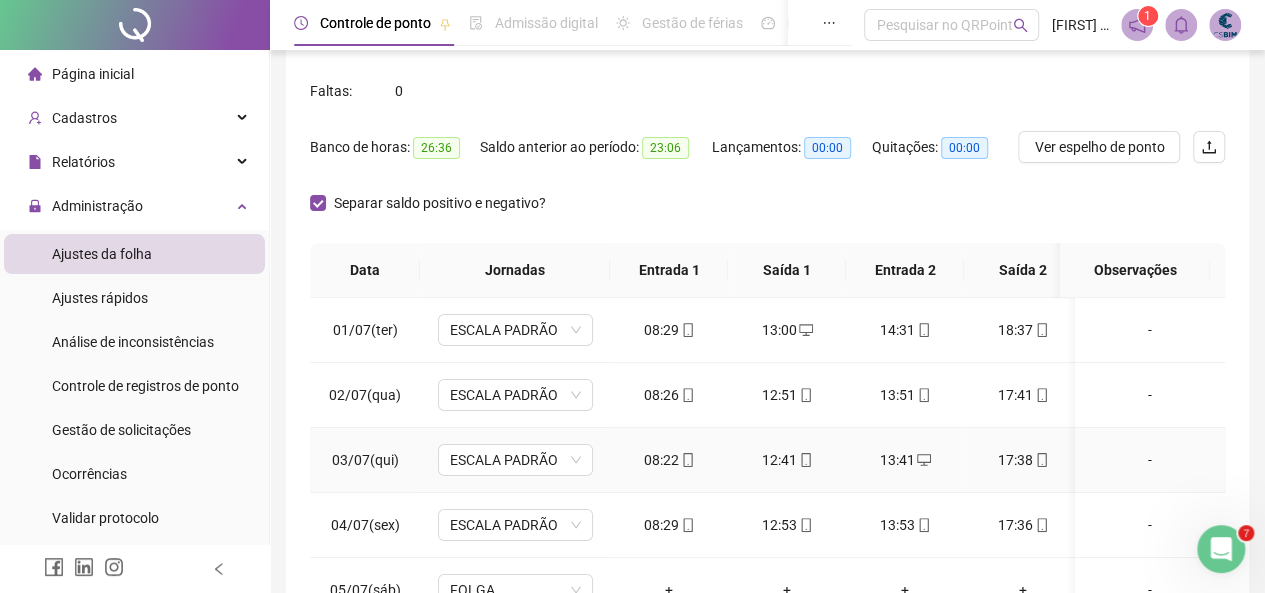 scroll, scrollTop: 400, scrollLeft: 0, axis: vertical 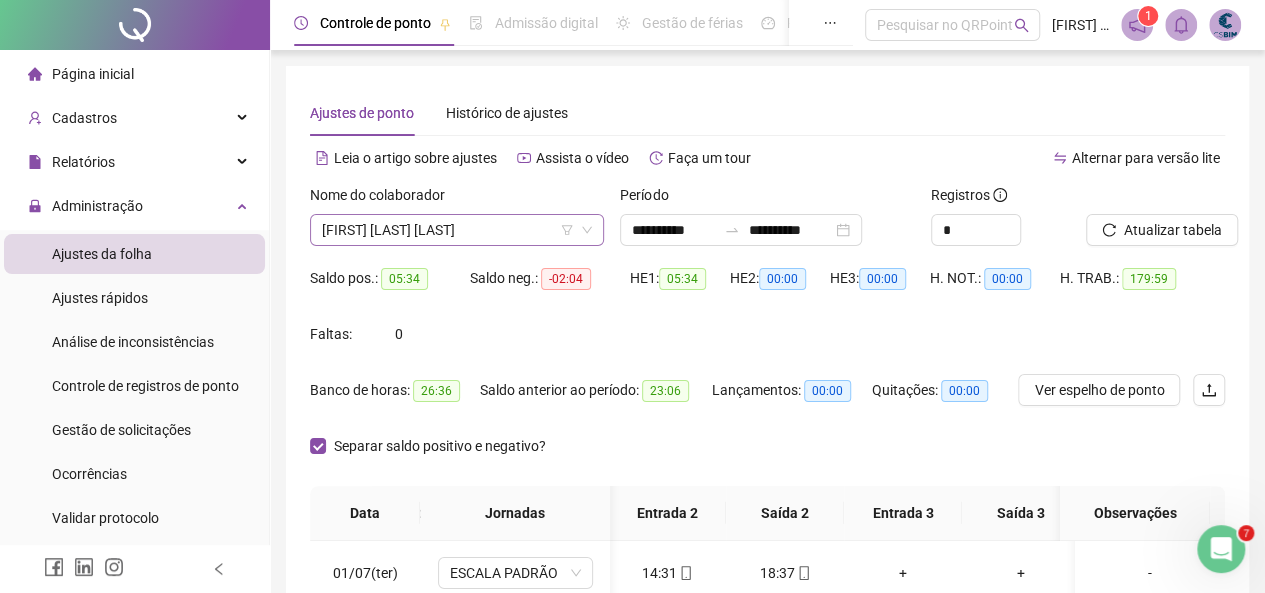 click on "[FIRST] [LAST] [LAST]" at bounding box center [457, 230] 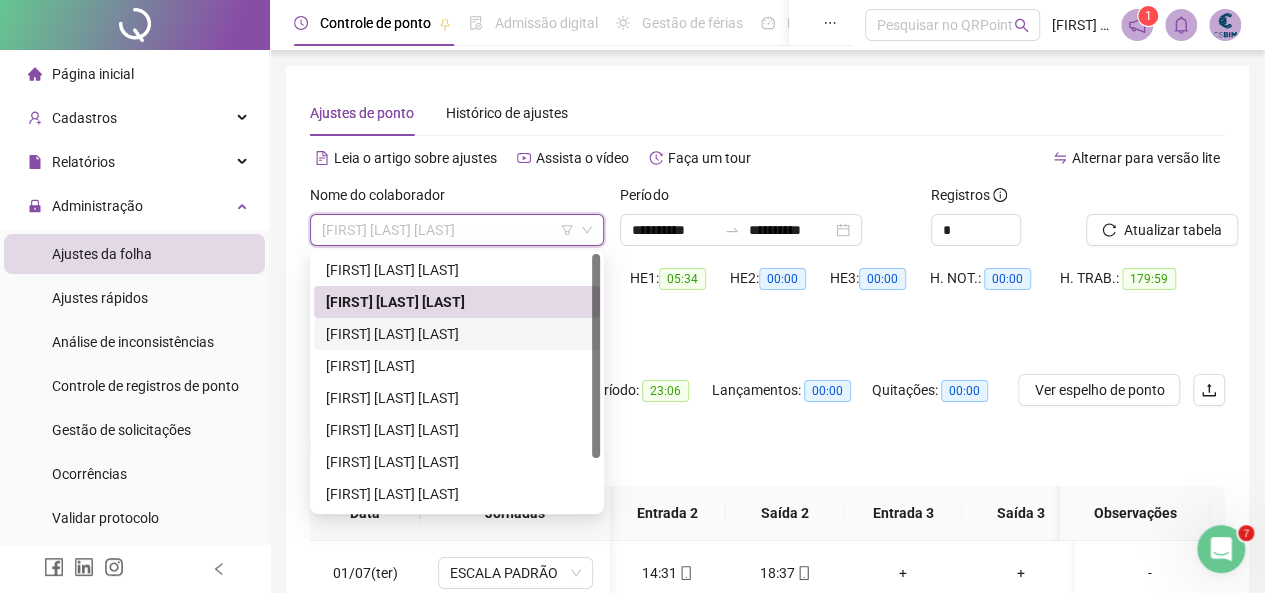 click on "[FIRST] [LAST] [LAST]" at bounding box center (457, 334) 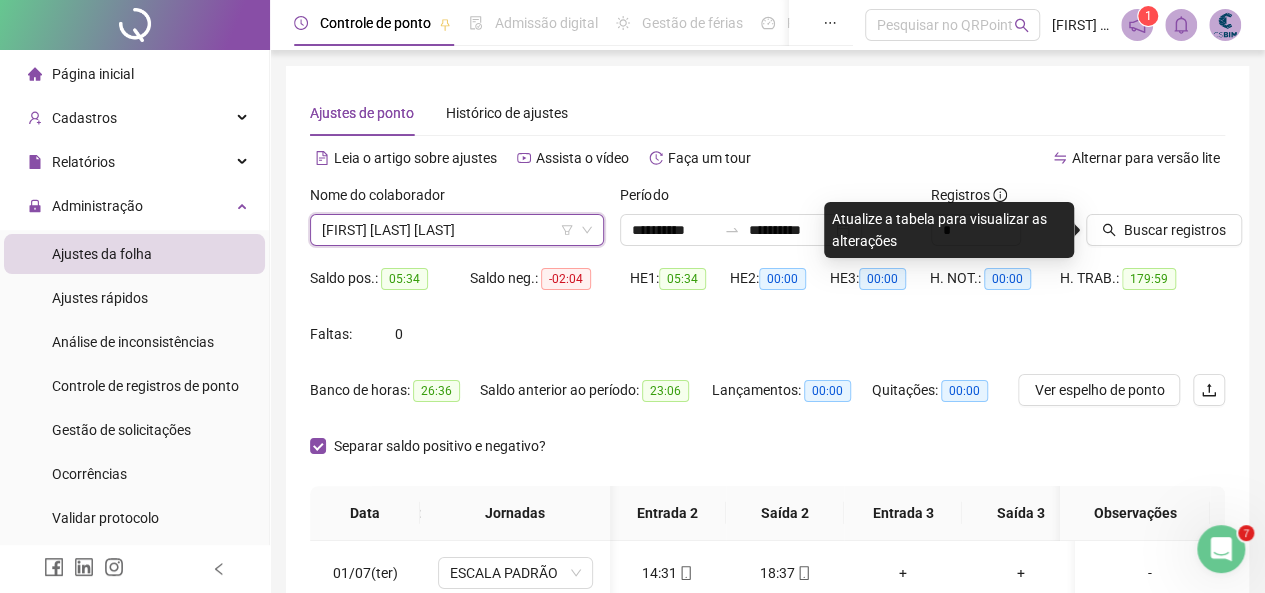 drag, startPoint x: 1151, startPoint y: 229, endPoint x: 920, endPoint y: 318, distance: 247.55202 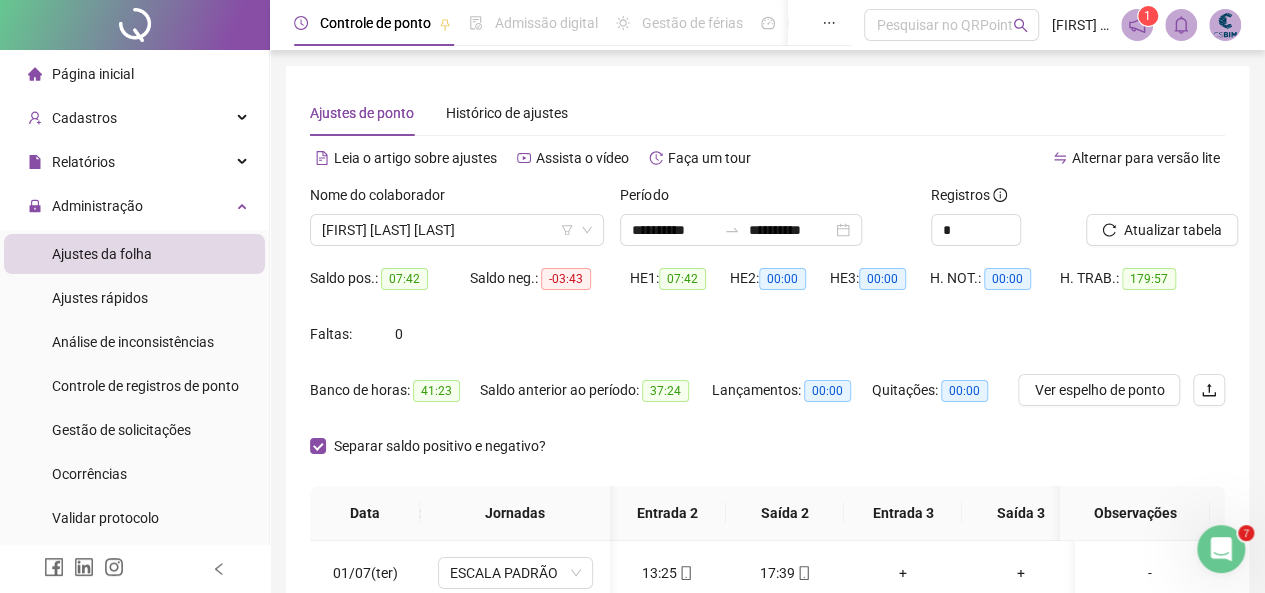 scroll, scrollTop: 300, scrollLeft: 0, axis: vertical 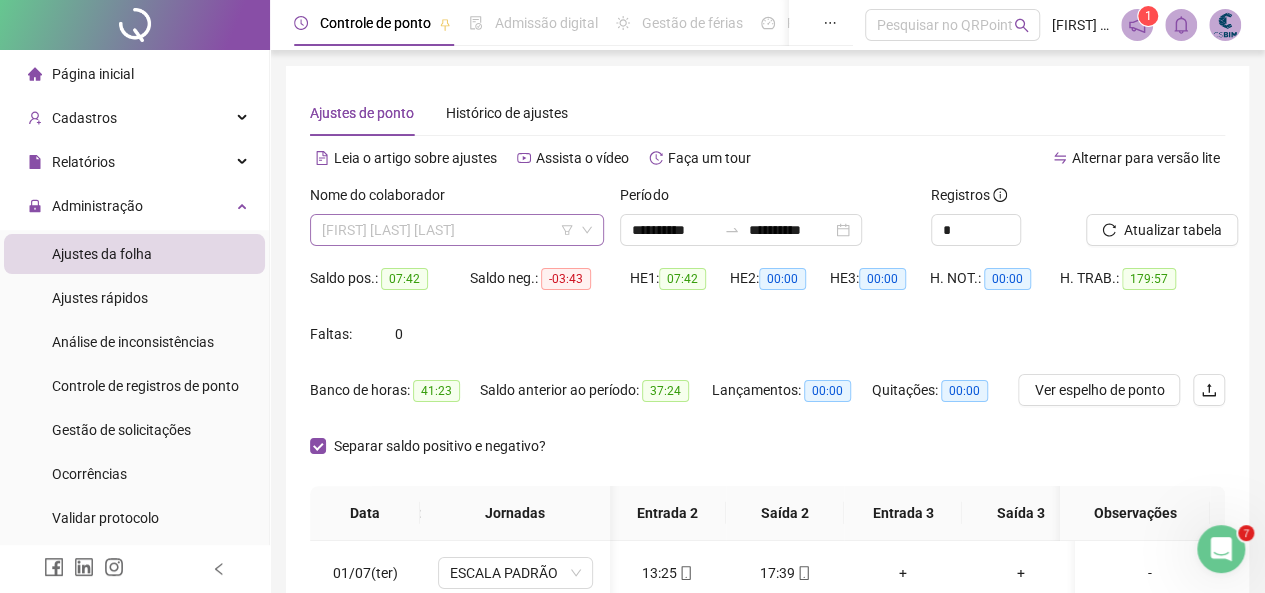 click on "[FIRST] [LAST] [LAST]" at bounding box center (457, 230) 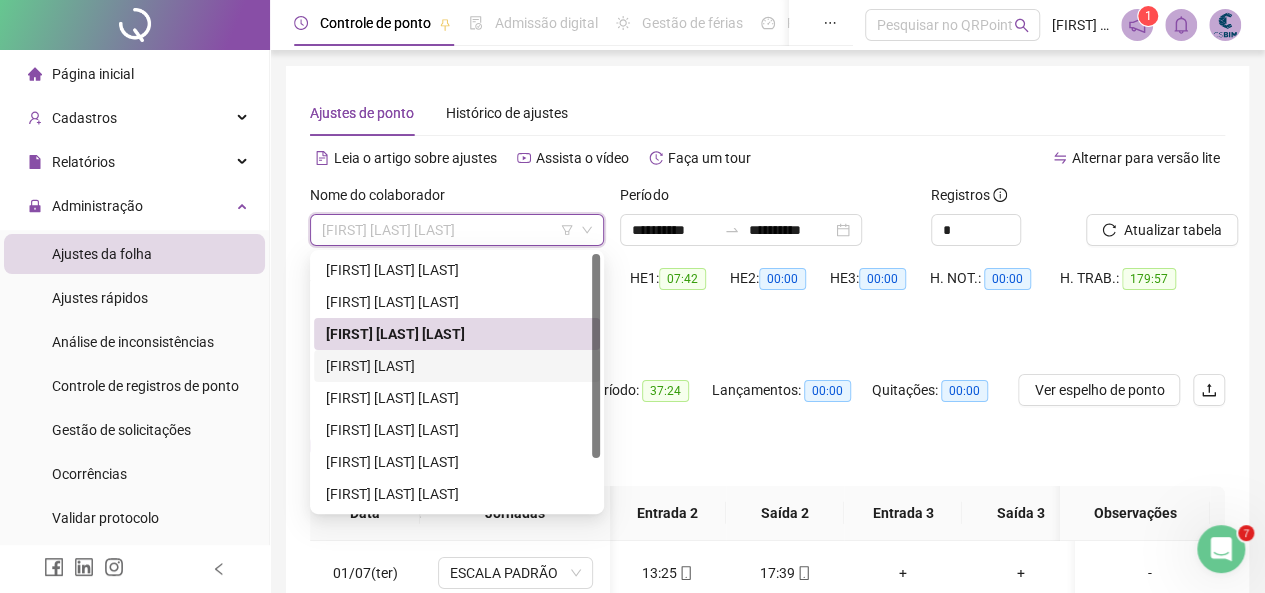 click on "[FIRST] [LAST]" at bounding box center [457, 366] 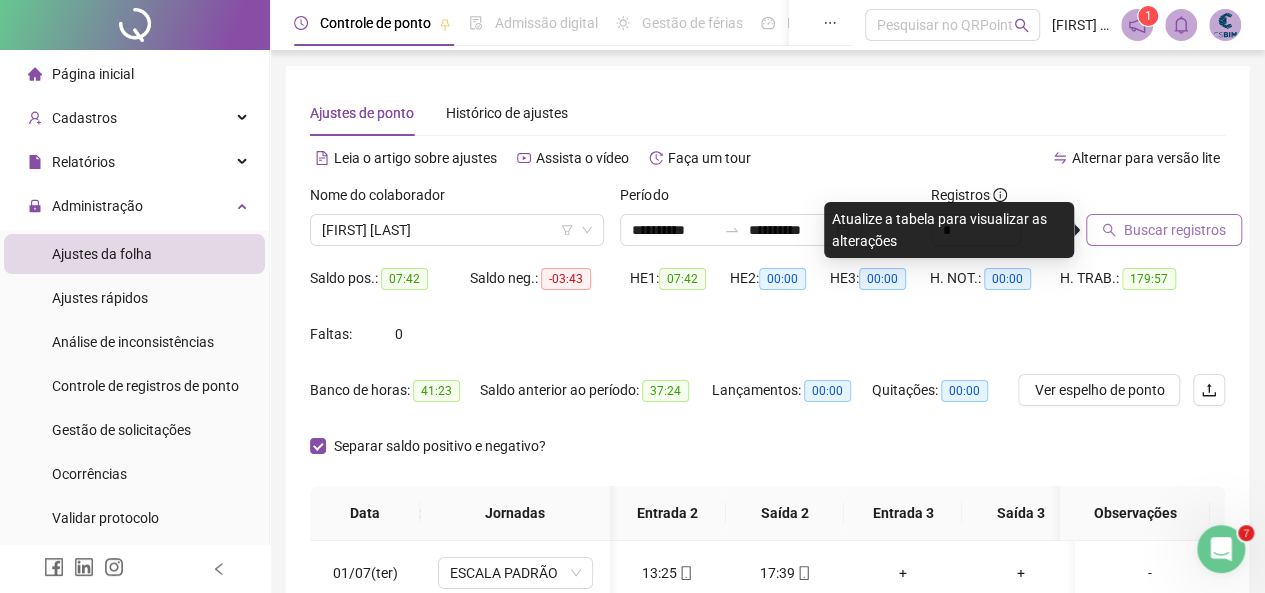 click on "Buscar registros" at bounding box center [1175, 230] 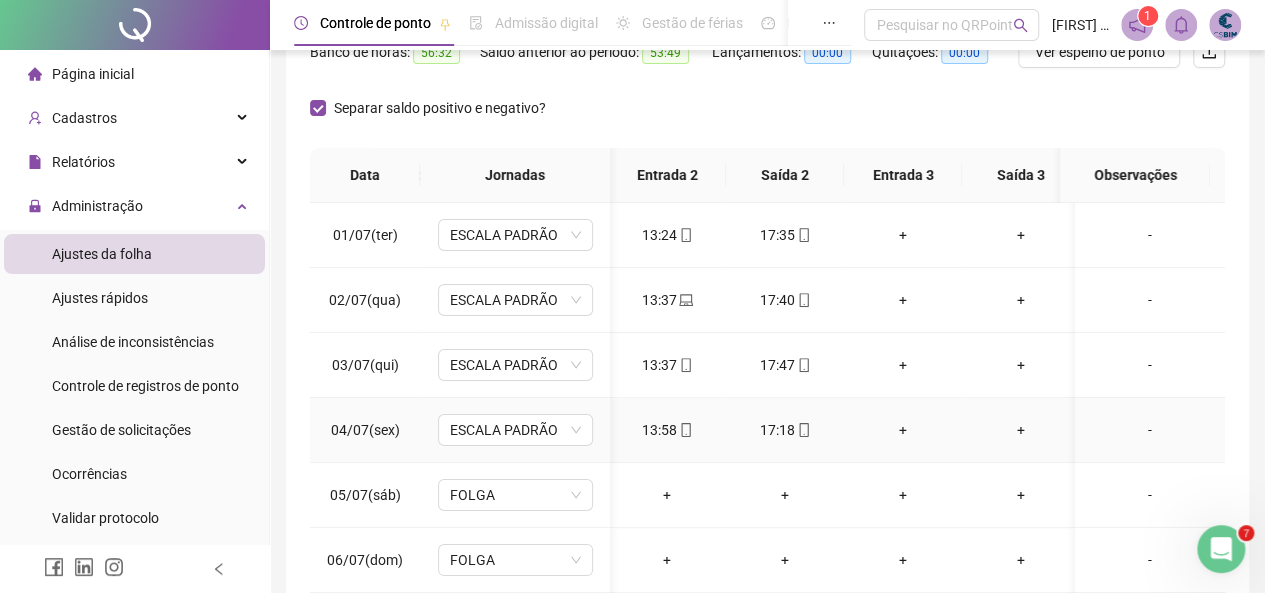 scroll, scrollTop: 484, scrollLeft: 0, axis: vertical 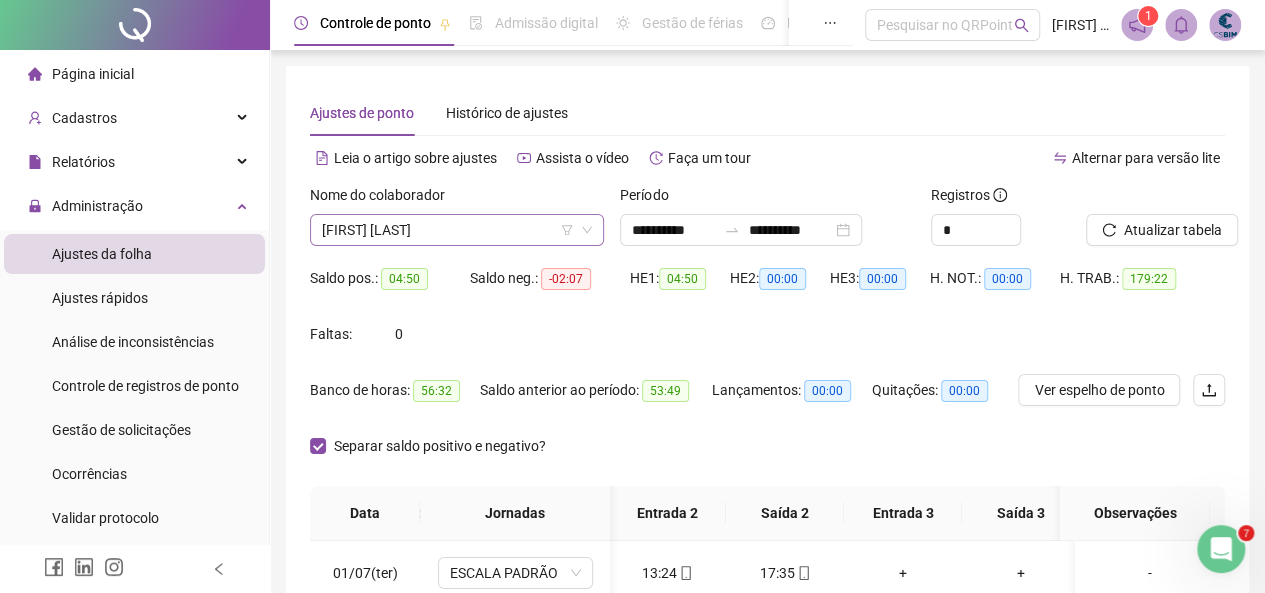 click on "[FIRST] [LAST]" at bounding box center [457, 230] 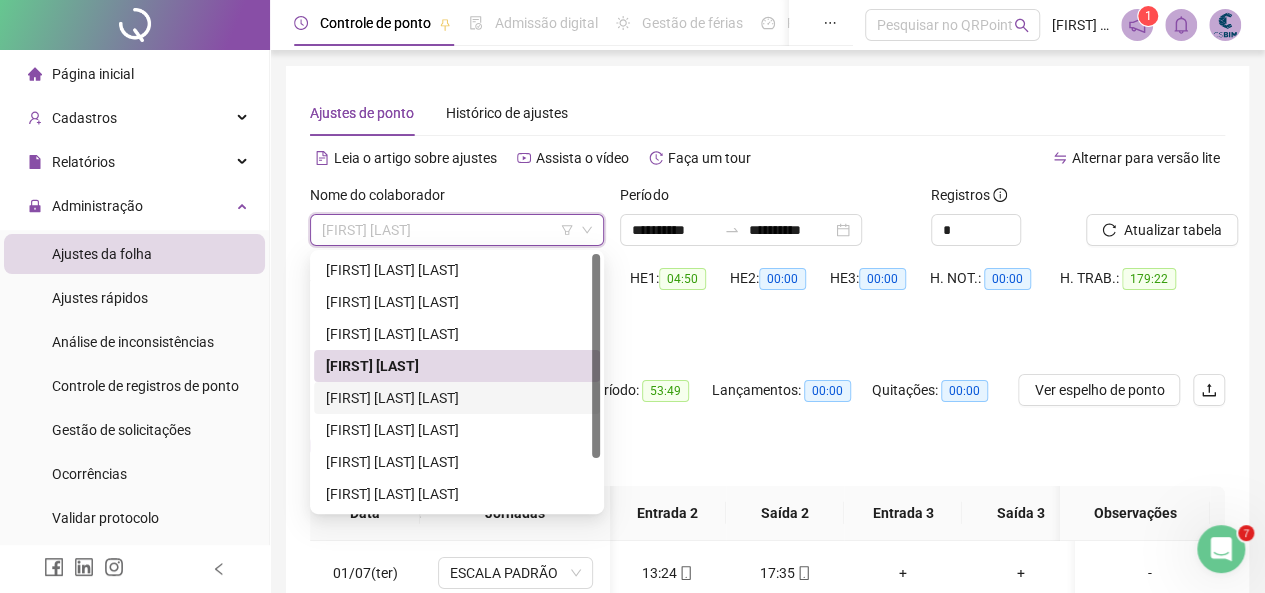 click on "[FIRST] [LAST] [LAST]" at bounding box center (457, 398) 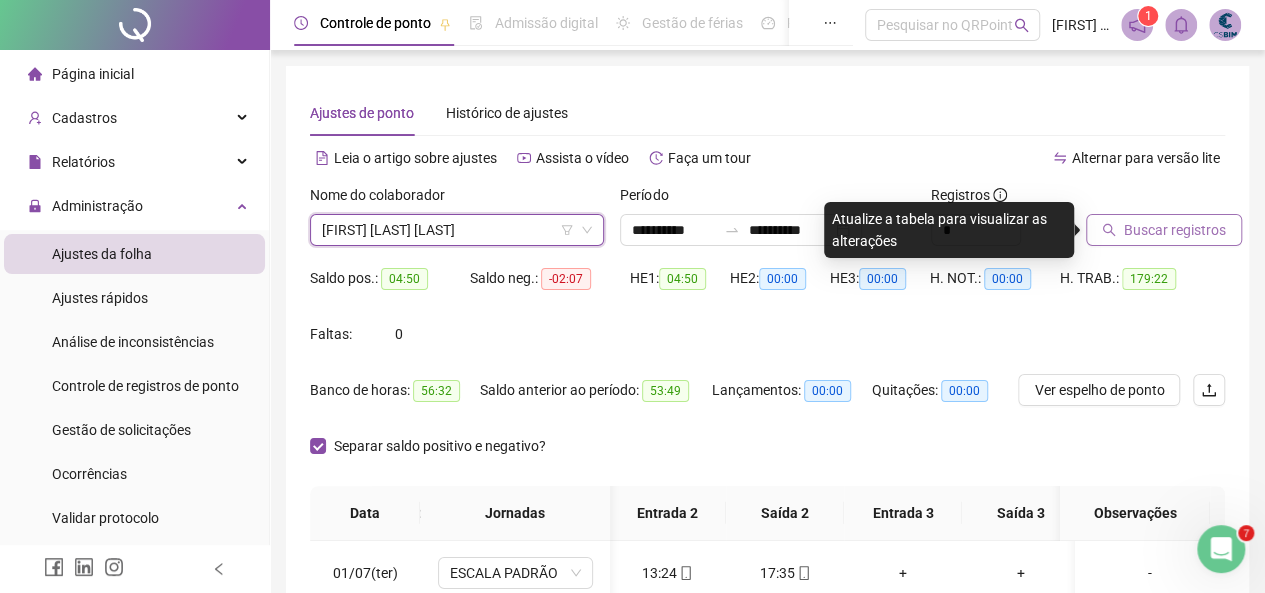 click on "Buscar registros" at bounding box center [1164, 230] 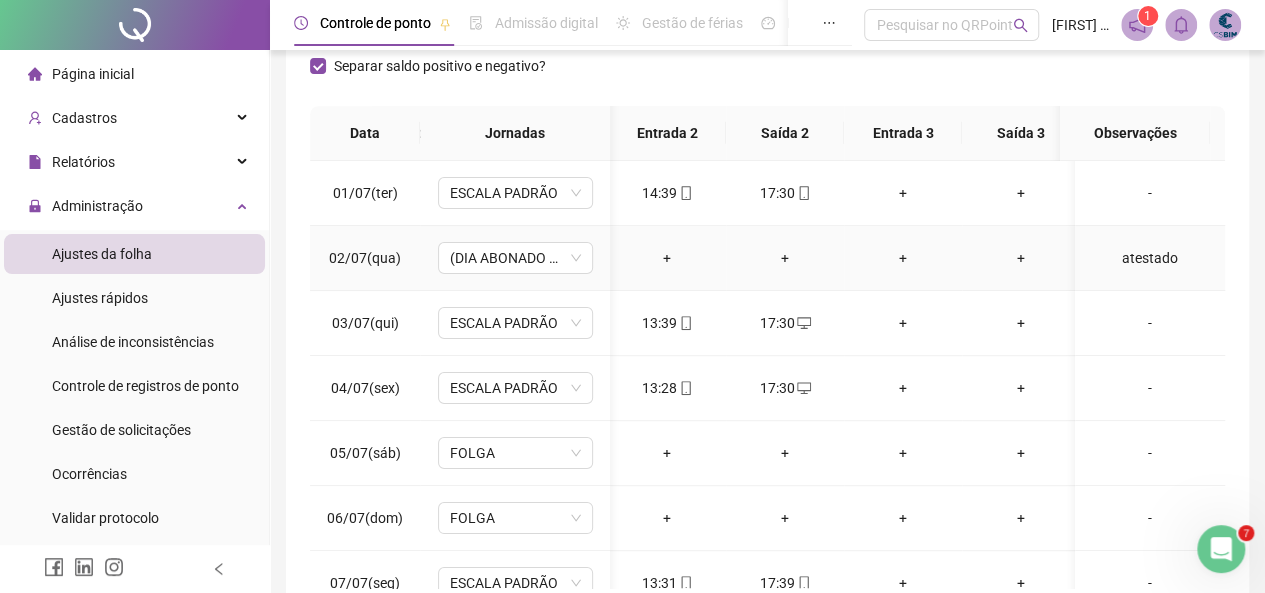 scroll, scrollTop: 400, scrollLeft: 0, axis: vertical 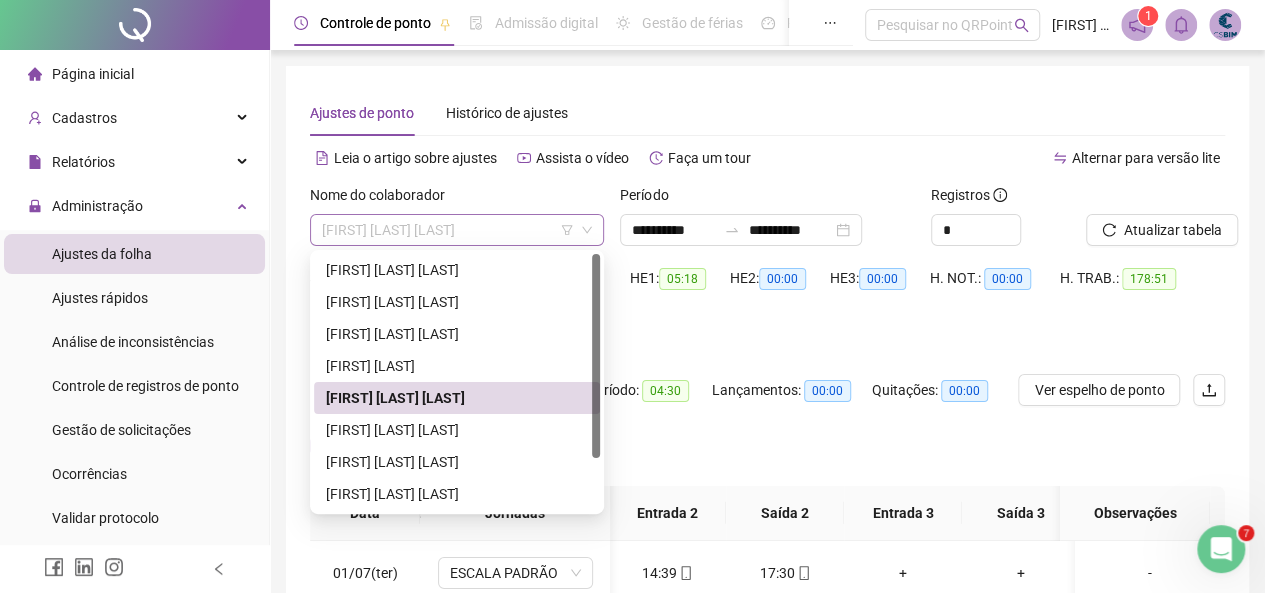 click on "[FIRST] [LAST] [LAST]" at bounding box center [457, 230] 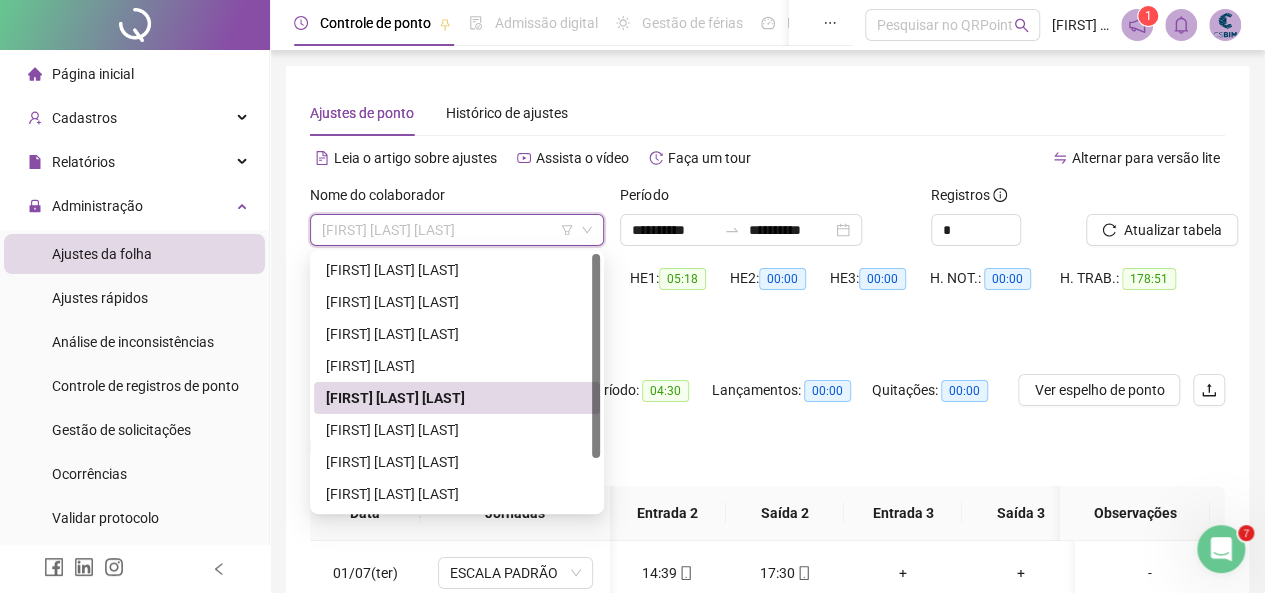 click on "[FIRST] [LAST] [LAST]" at bounding box center (457, 430) 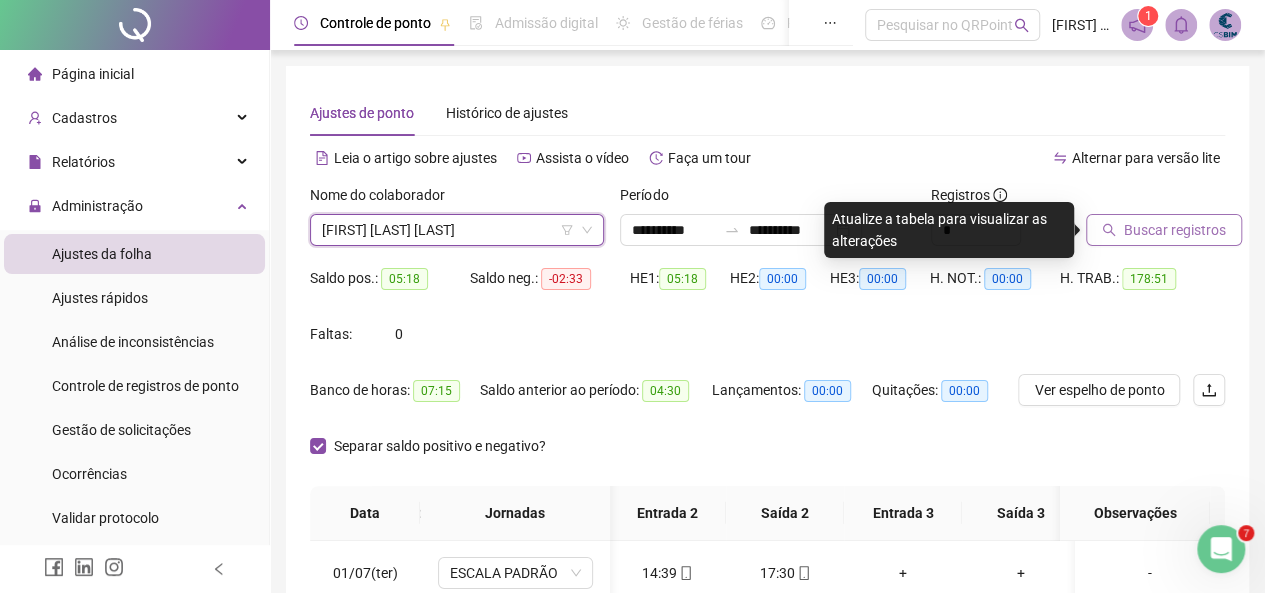 click on "Buscar registros" at bounding box center (1175, 230) 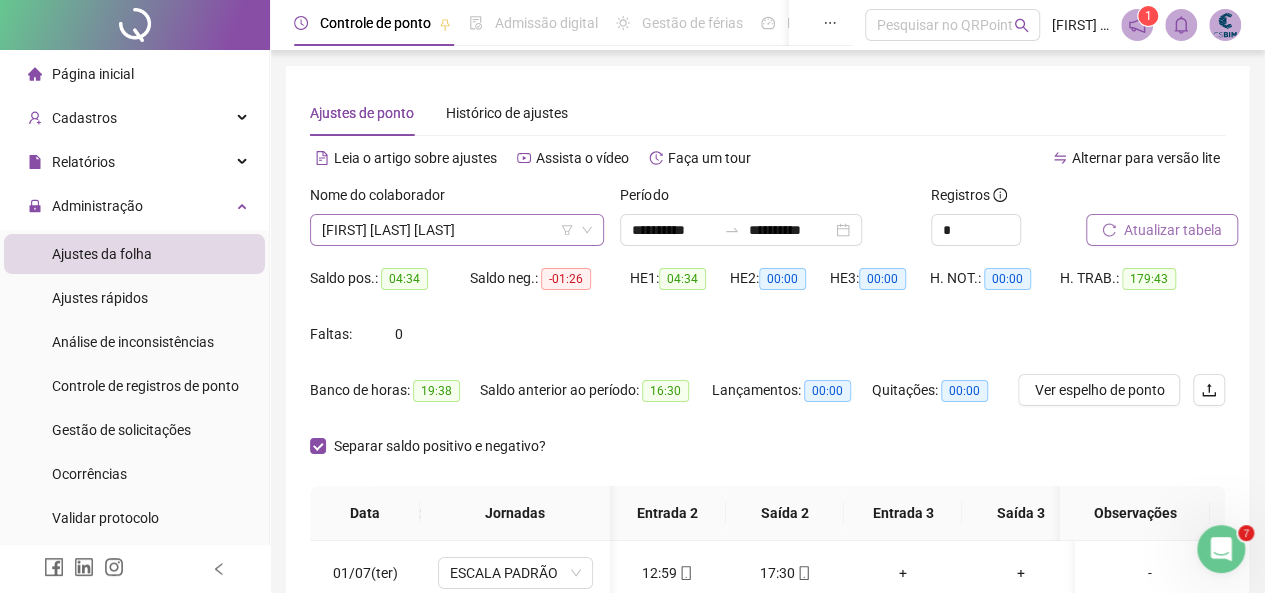 click on "[FIRST] [LAST] [LAST]" at bounding box center (457, 230) 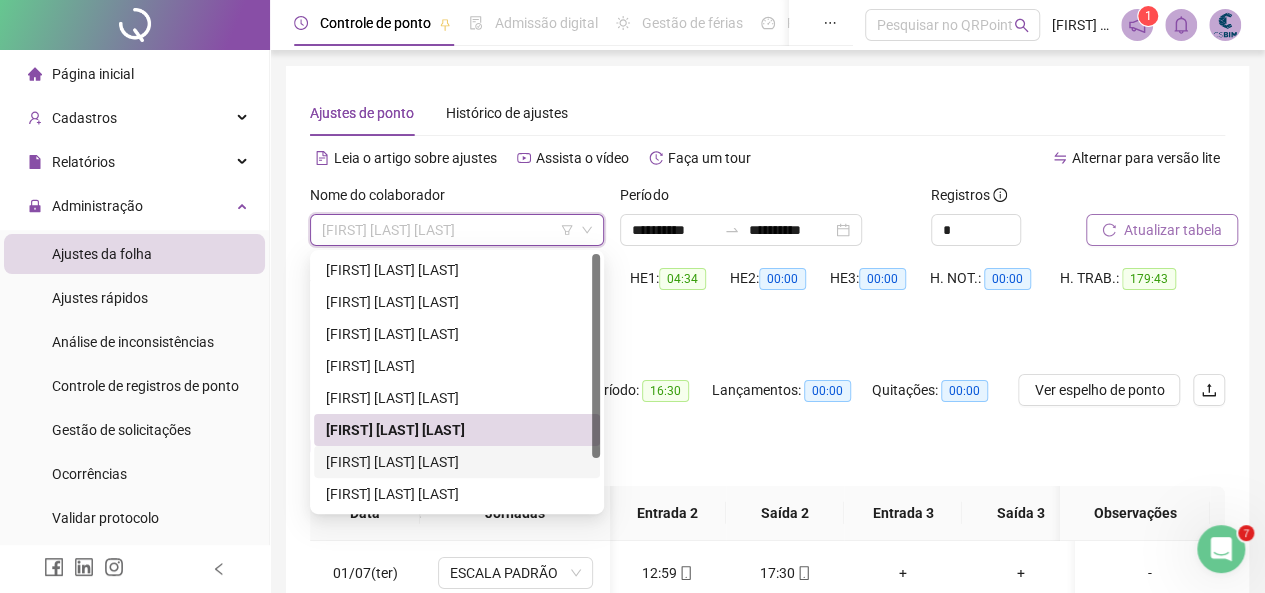 click on "[FIRST] [LAST] [LAST]" at bounding box center (457, 462) 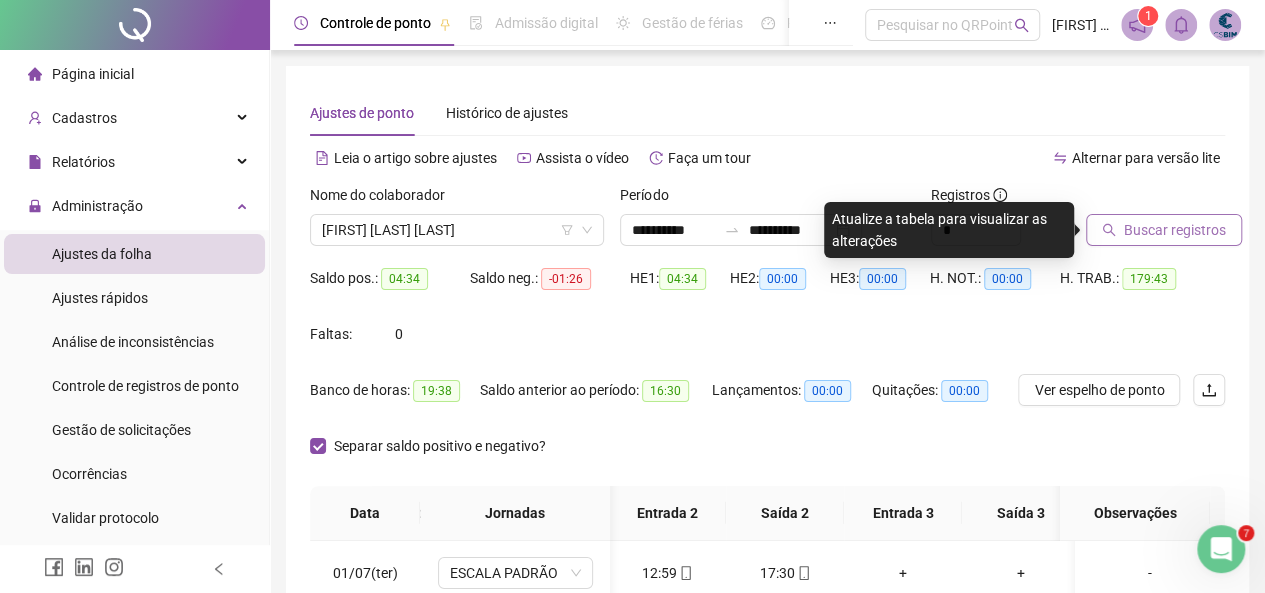 click on "Buscar registros" at bounding box center (1164, 230) 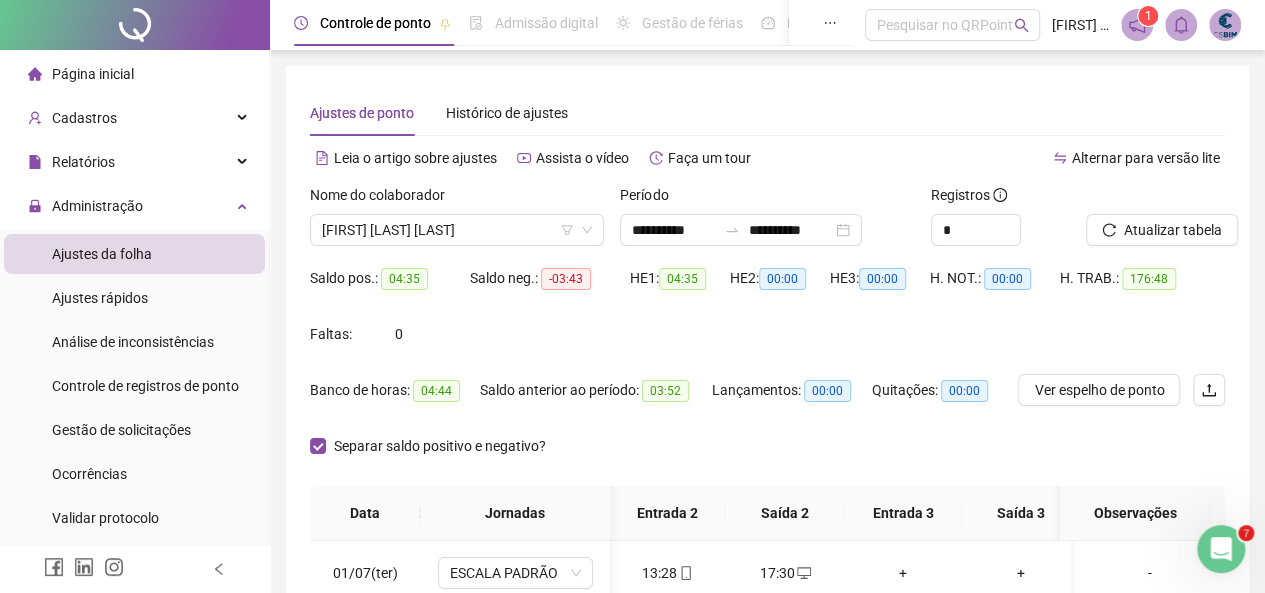 click on "Nome do colaborador" at bounding box center [384, 195] 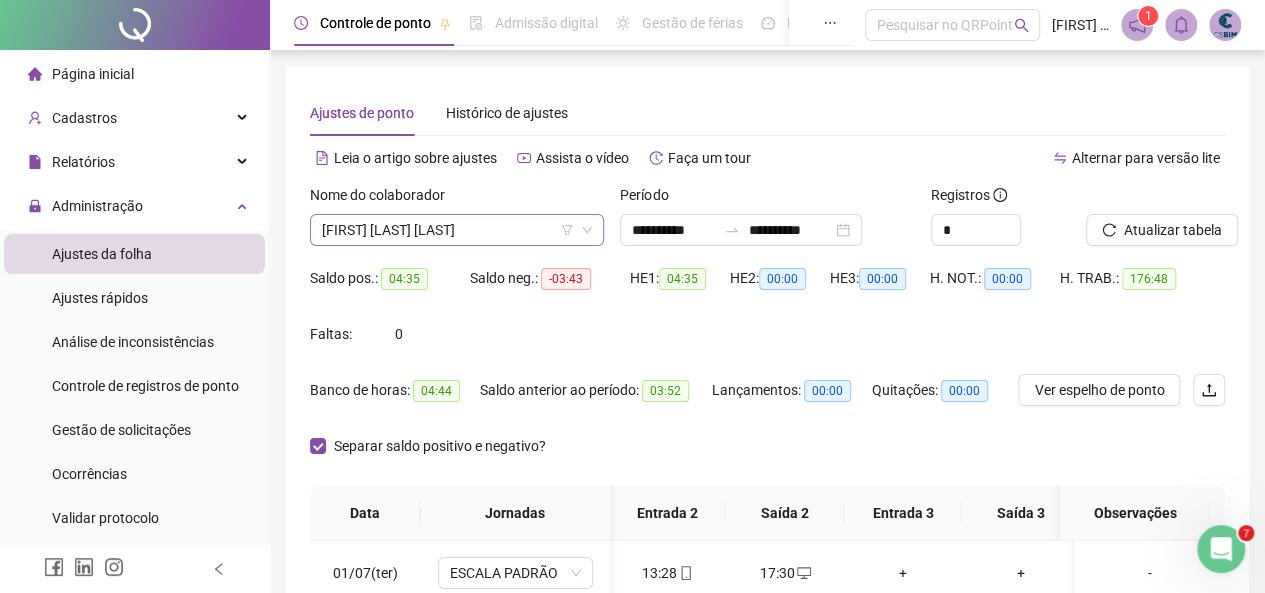 click on "[FIRST] [LAST] [LAST]" at bounding box center (457, 230) 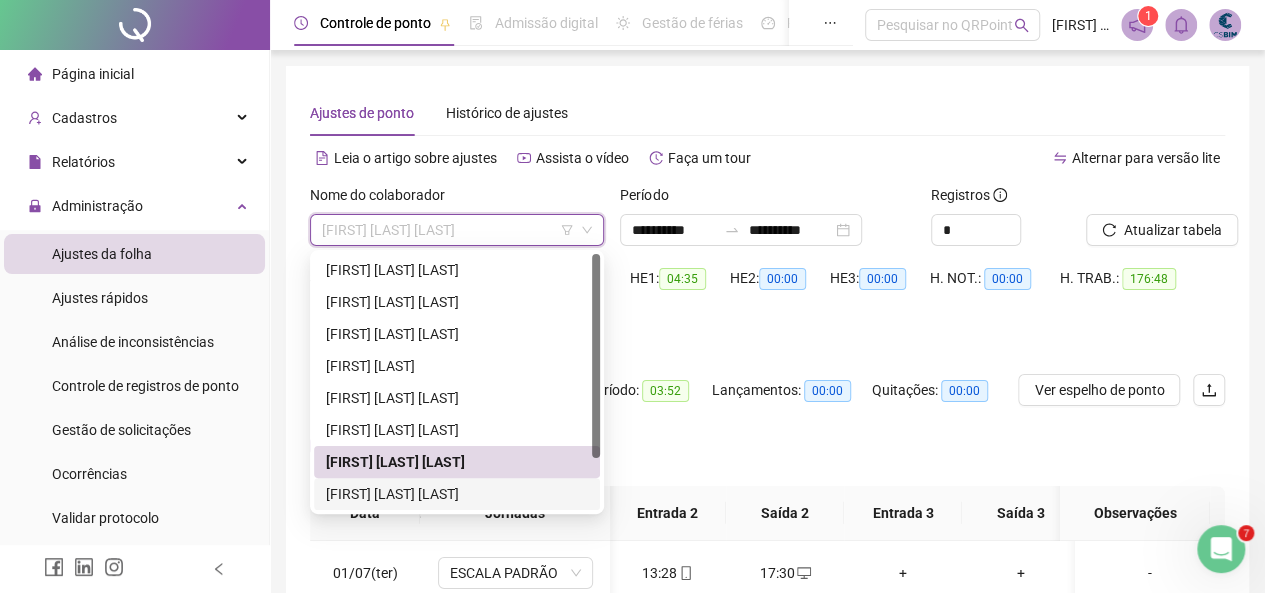 click on "[FIRST] [LAST] [LAST]" at bounding box center (457, 494) 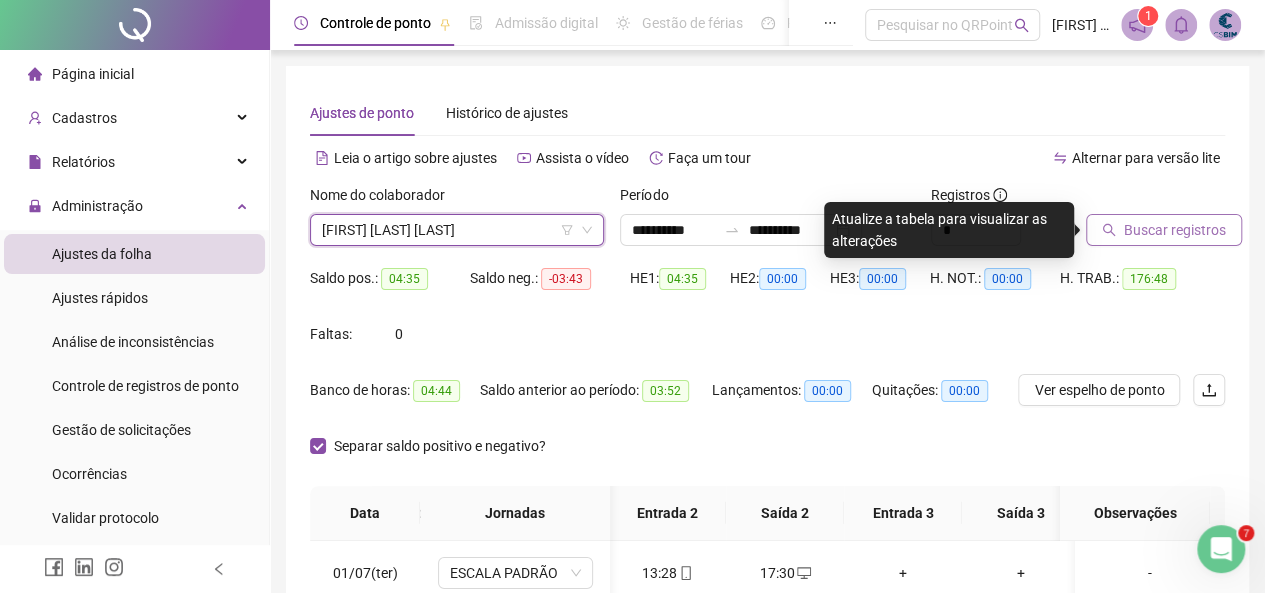 click on "Buscar registros" at bounding box center [1175, 230] 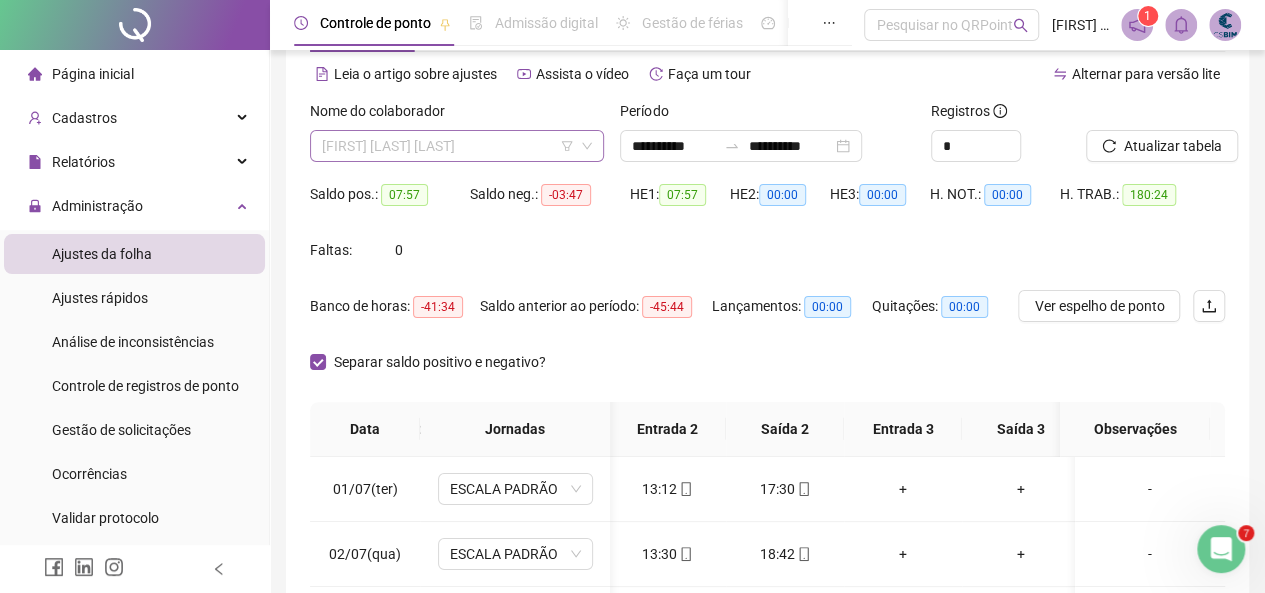 click on "[FIRST] [LAST] [LAST]" at bounding box center (457, 146) 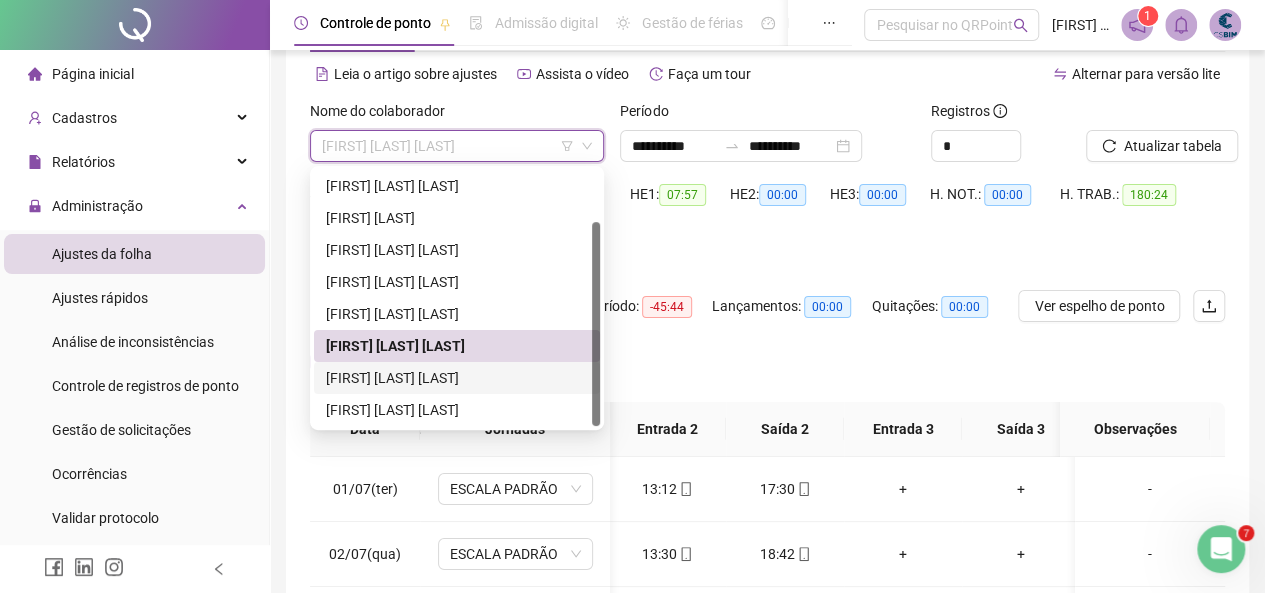 click on "[FIRST] [LAST] [LAST]" at bounding box center (457, 378) 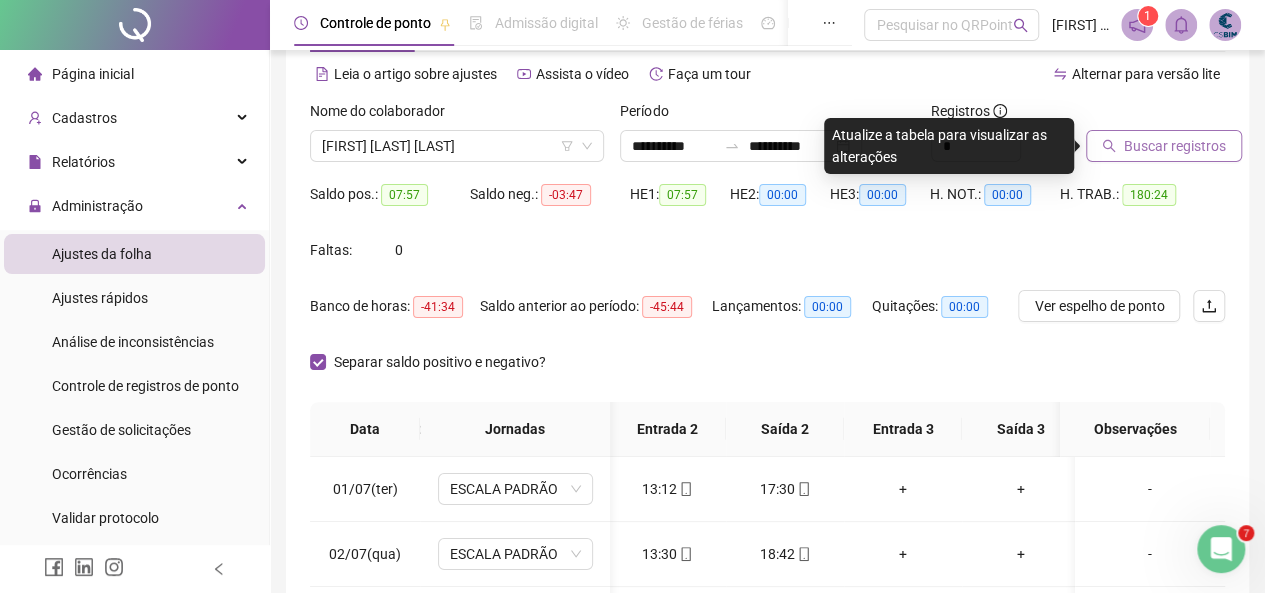click on "Buscar registros" at bounding box center [1175, 146] 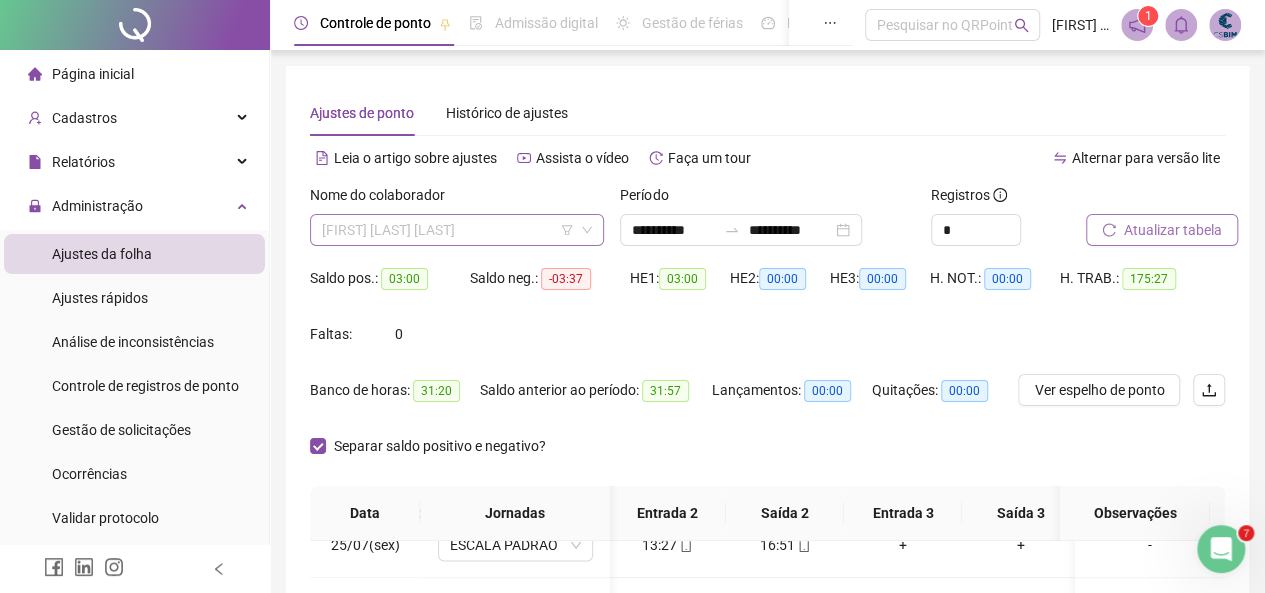 click on "[FIRST] [LAST] [LAST]" at bounding box center (457, 230) 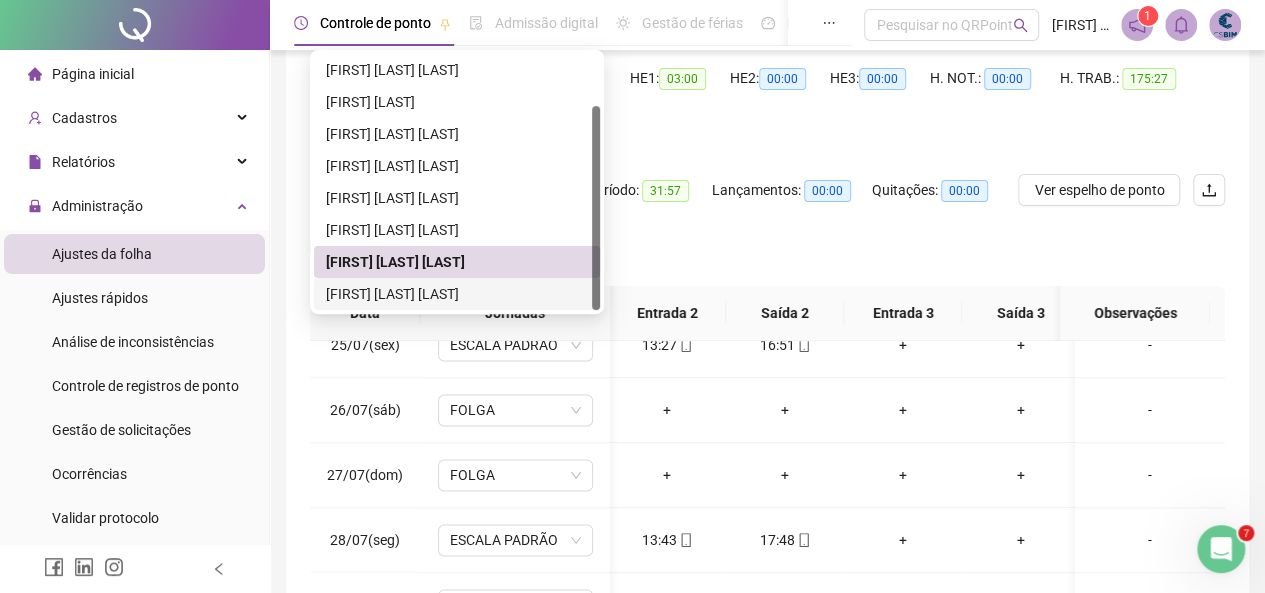 click on "[FIRST] [LAST] [LAST]" at bounding box center [457, 294] 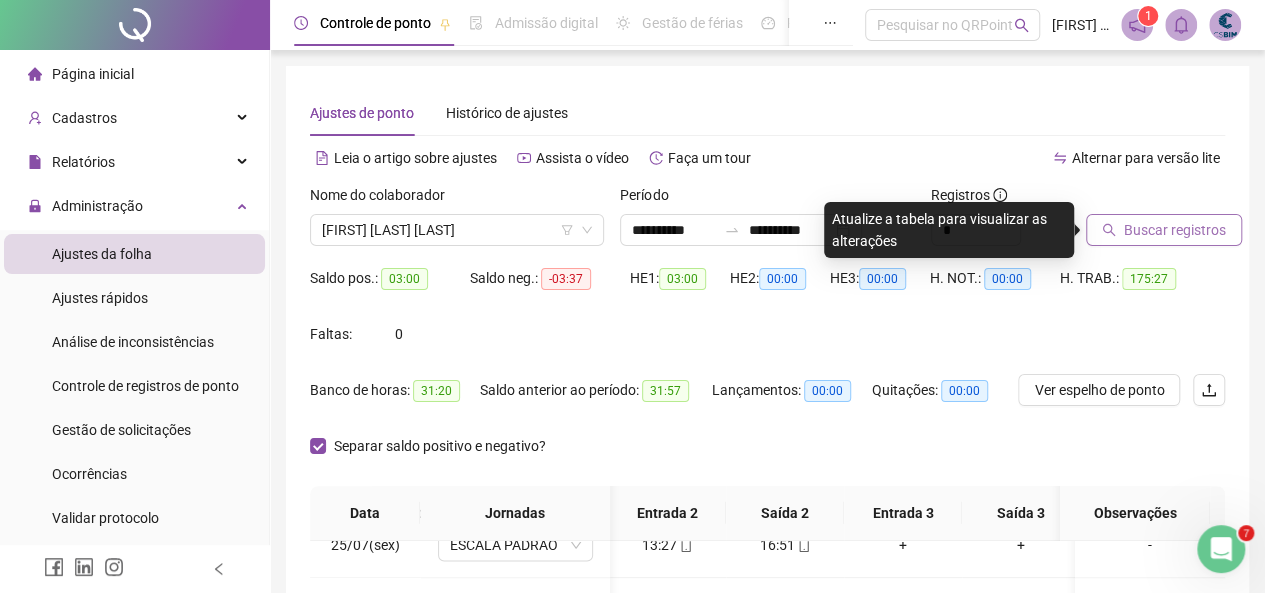 click on "Buscar registros" at bounding box center (1175, 230) 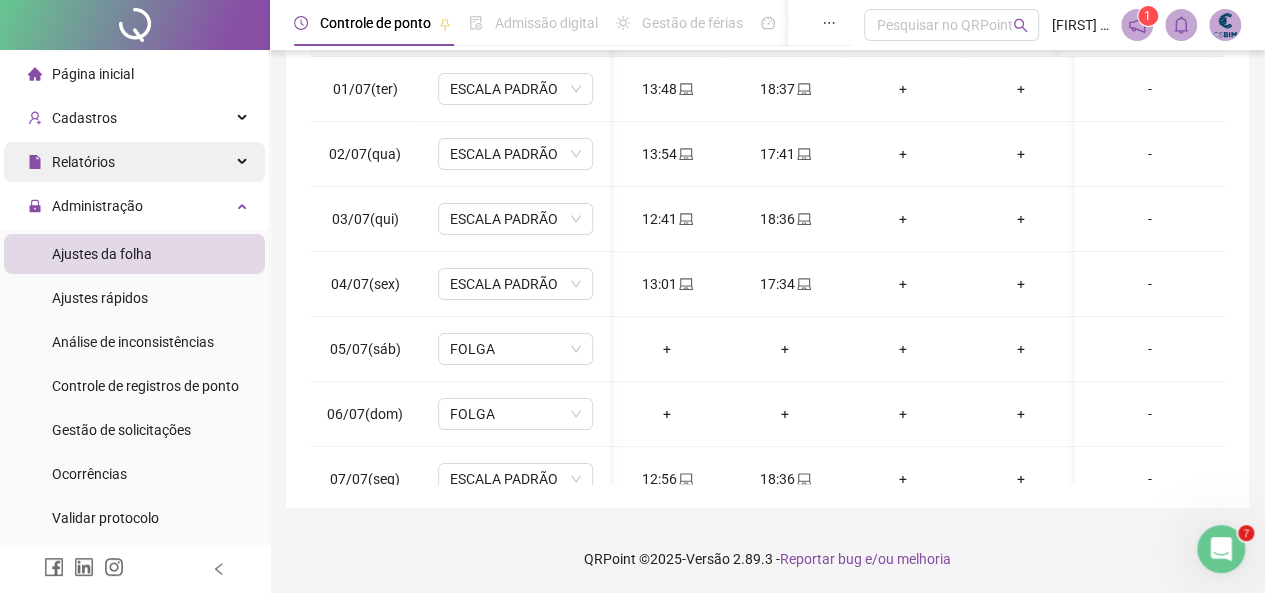 click on "Relatórios" at bounding box center [71, 162] 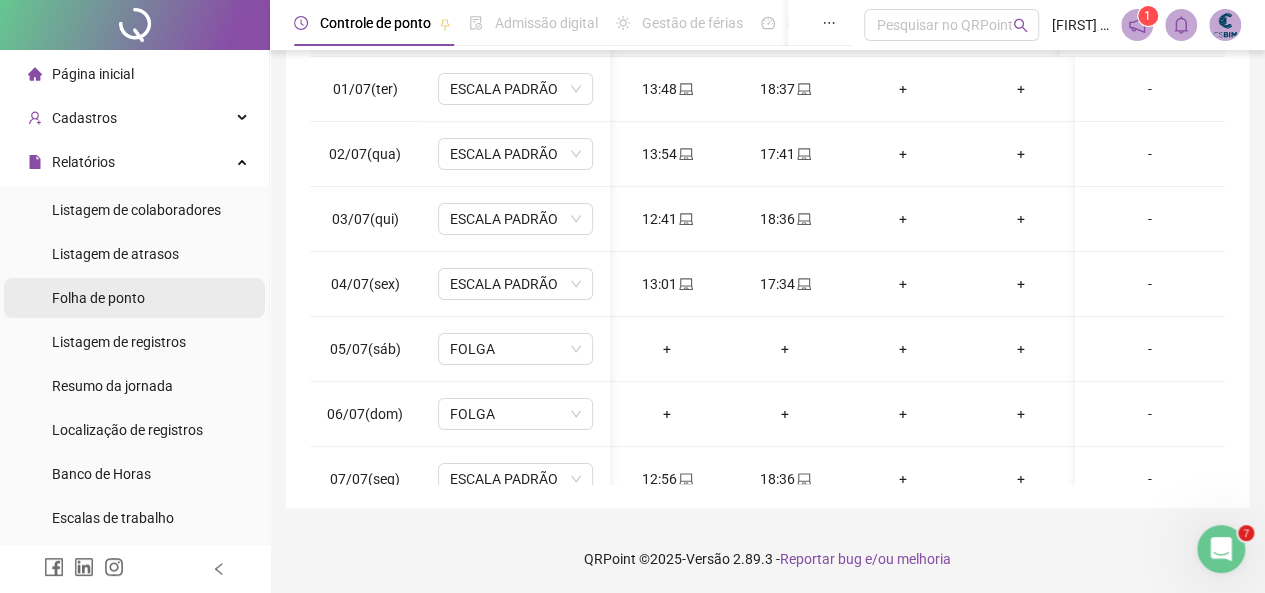 click on "Folha de ponto" at bounding box center (98, 298) 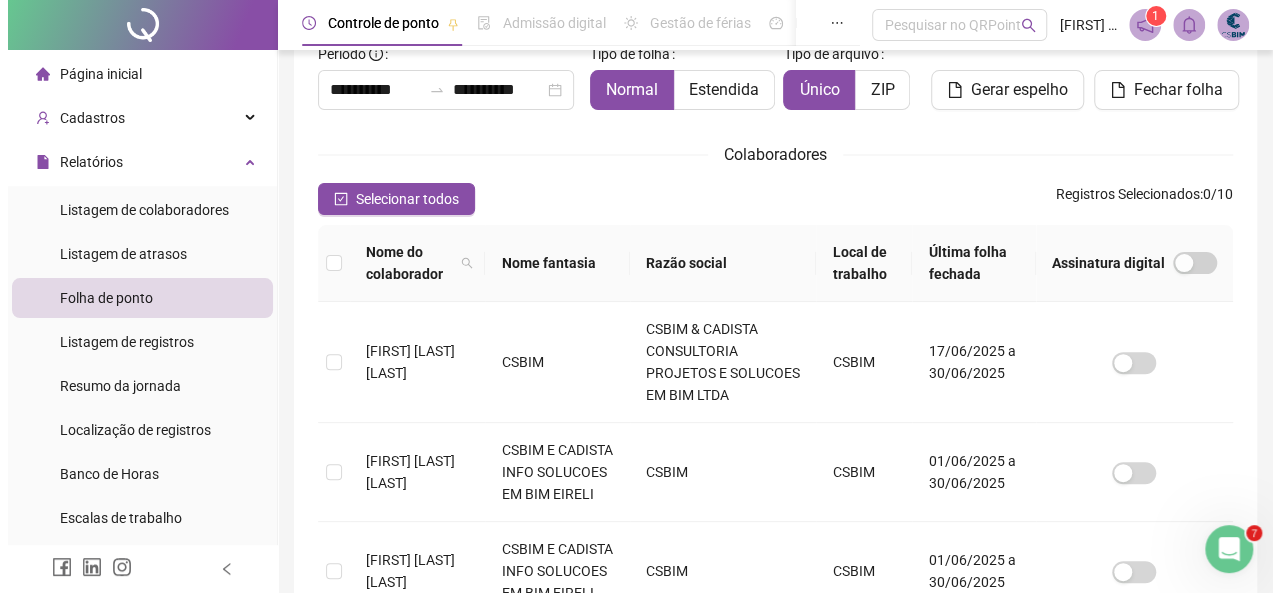 scroll, scrollTop: 112, scrollLeft: 0, axis: vertical 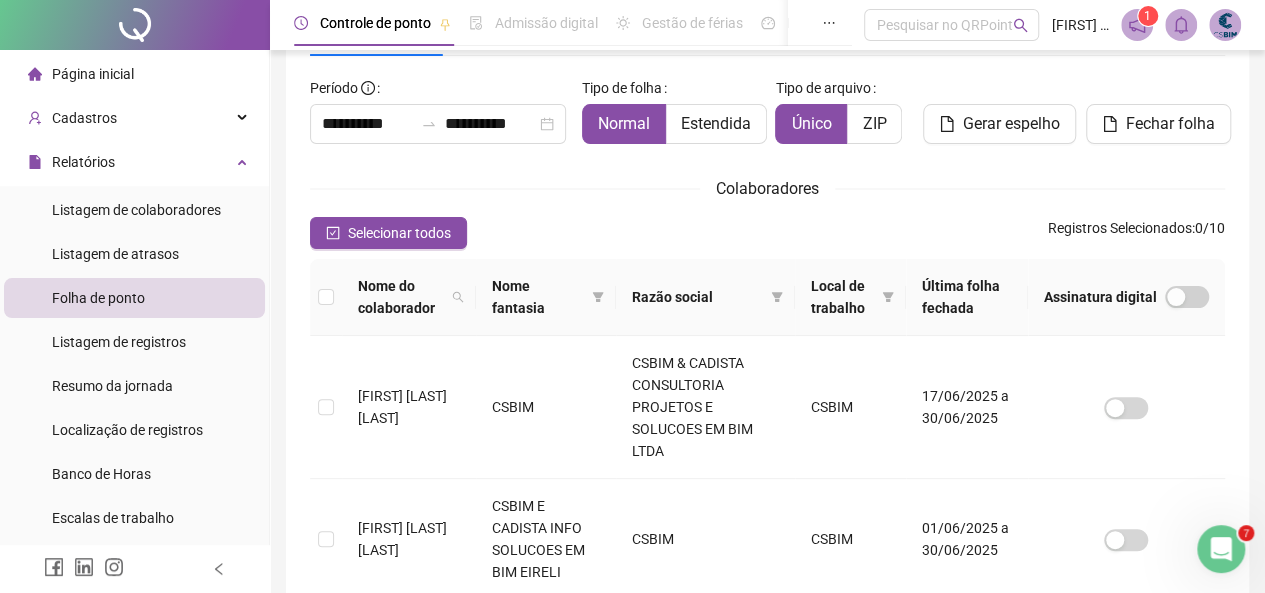 click at bounding box center (326, 297) 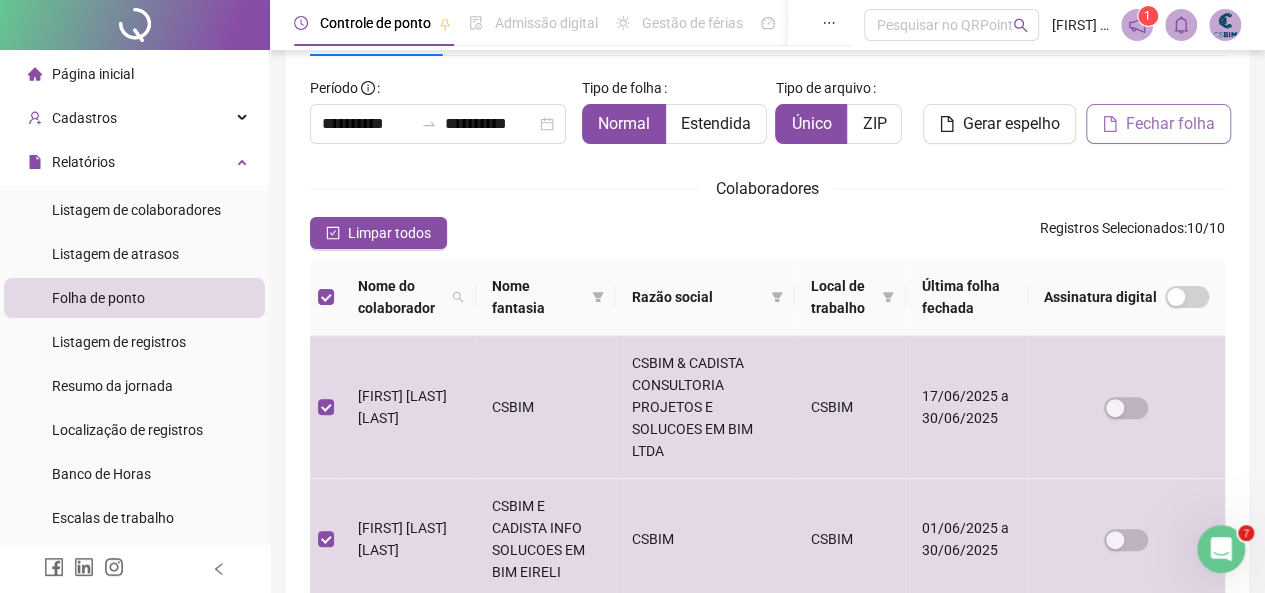 click on "Fechar folha" at bounding box center [1170, 124] 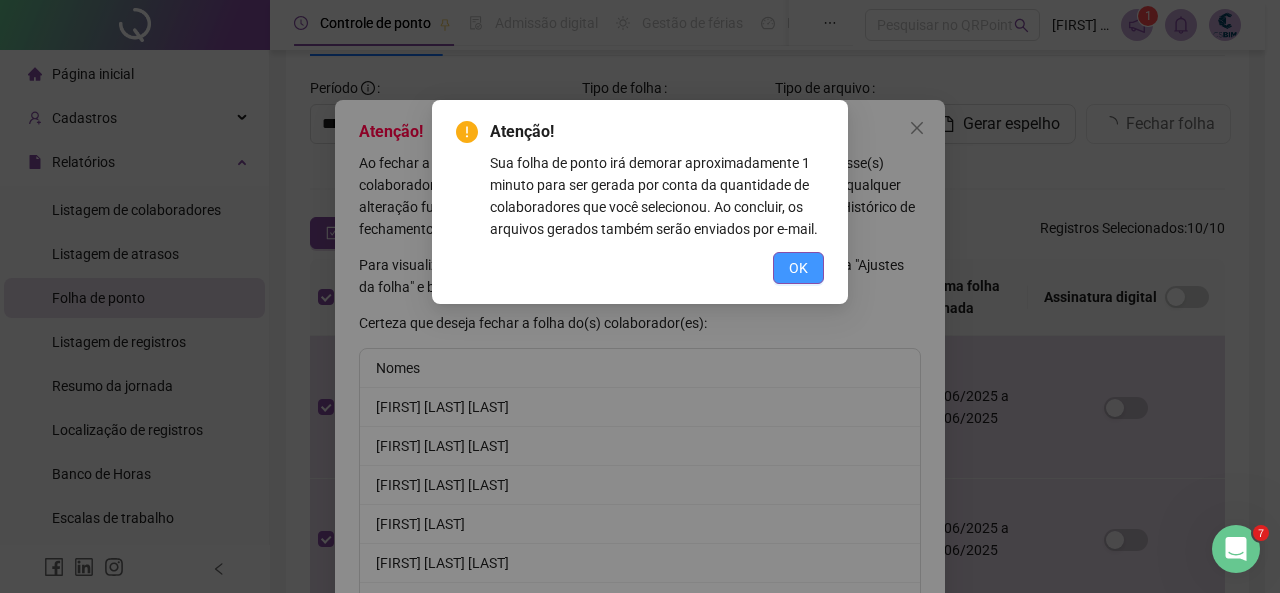click on "OK" at bounding box center (798, 268) 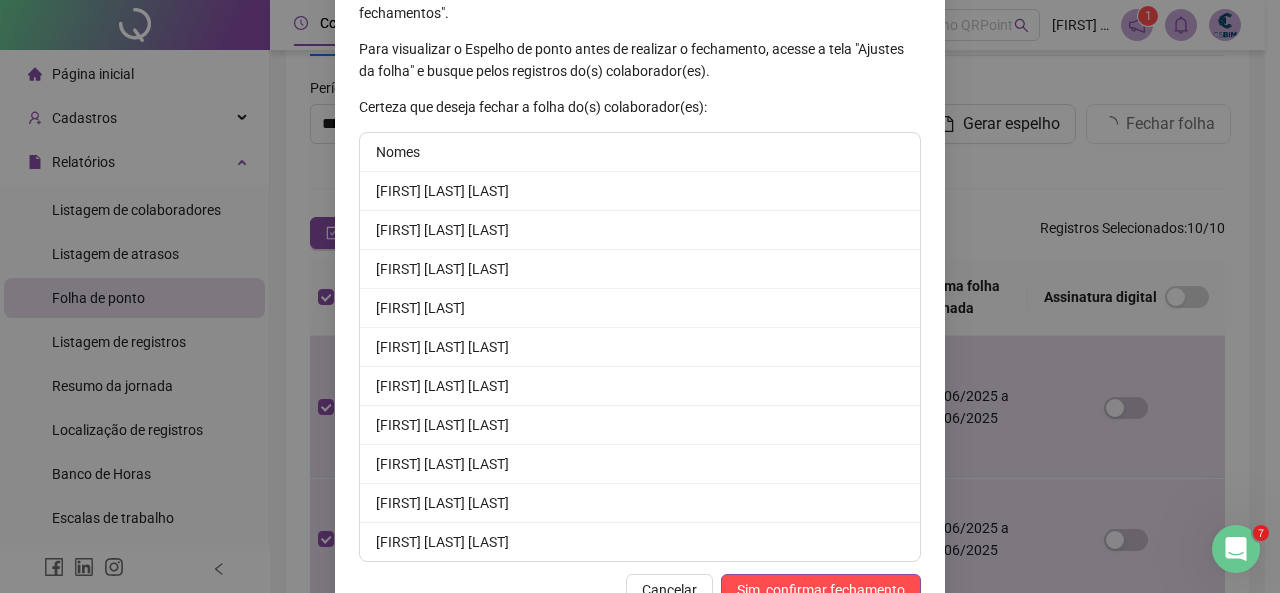 scroll, scrollTop: 268, scrollLeft: 0, axis: vertical 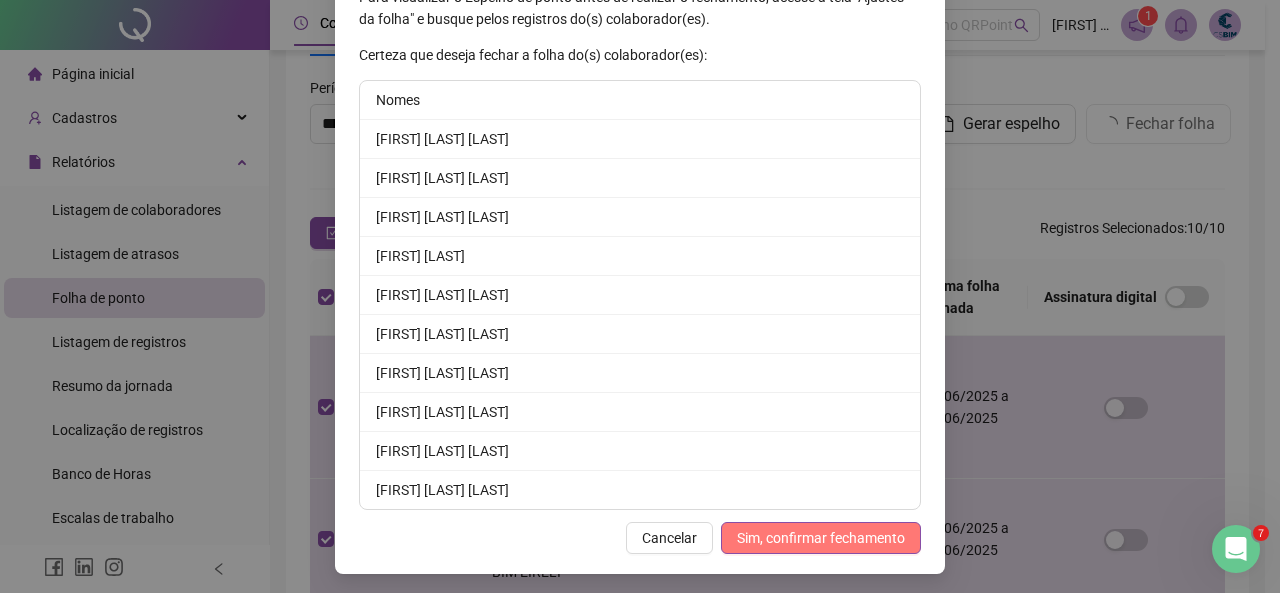 click on "Sim, confirmar fechamento" at bounding box center [821, 538] 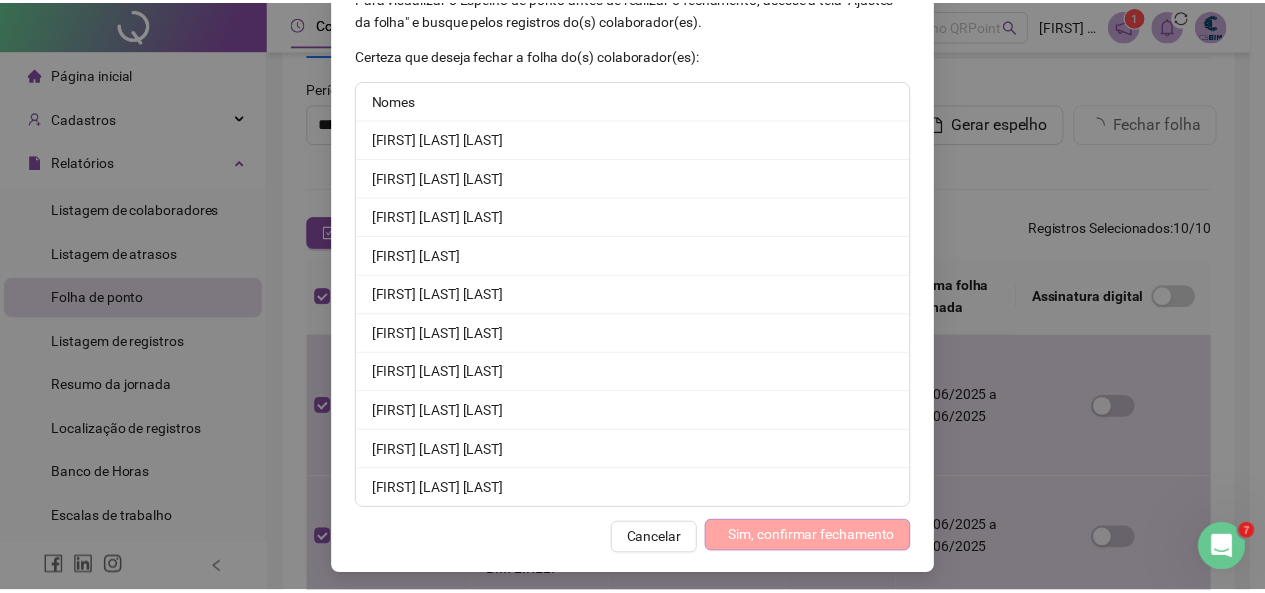 scroll, scrollTop: 170, scrollLeft: 0, axis: vertical 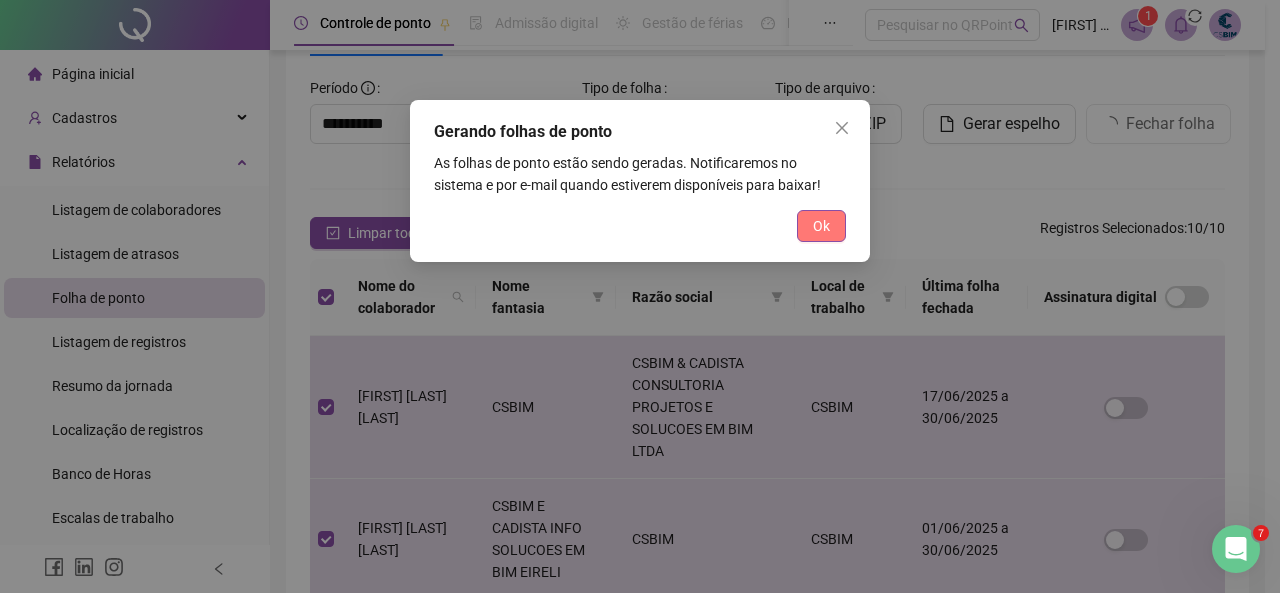 click on "Ok" at bounding box center [821, 226] 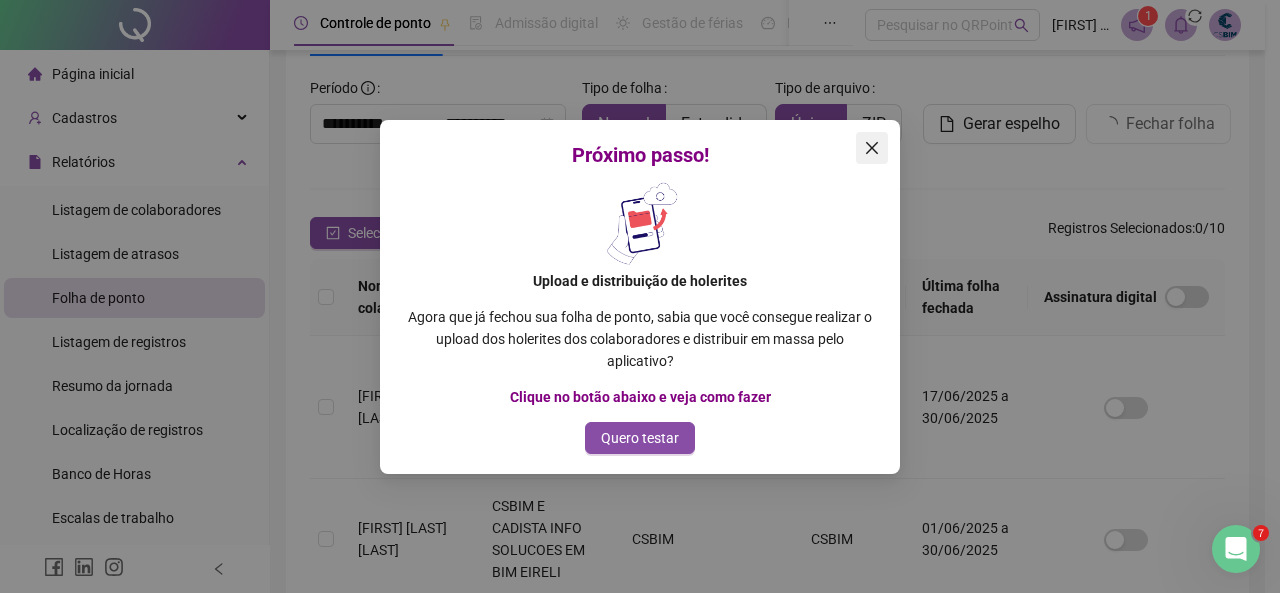 click 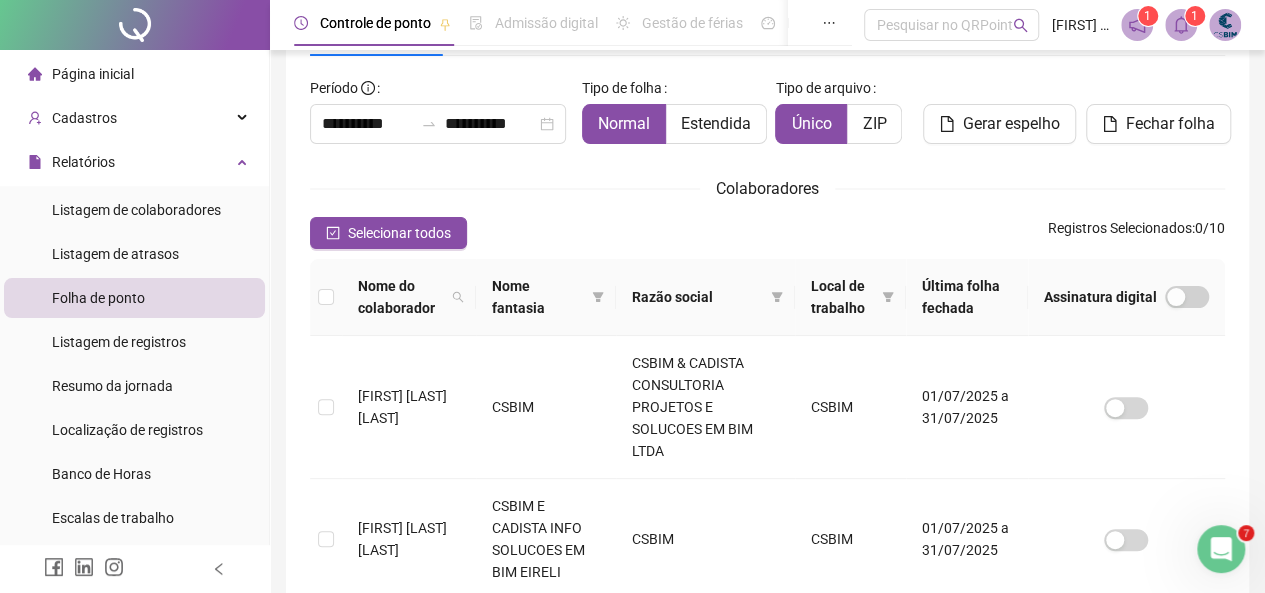 click 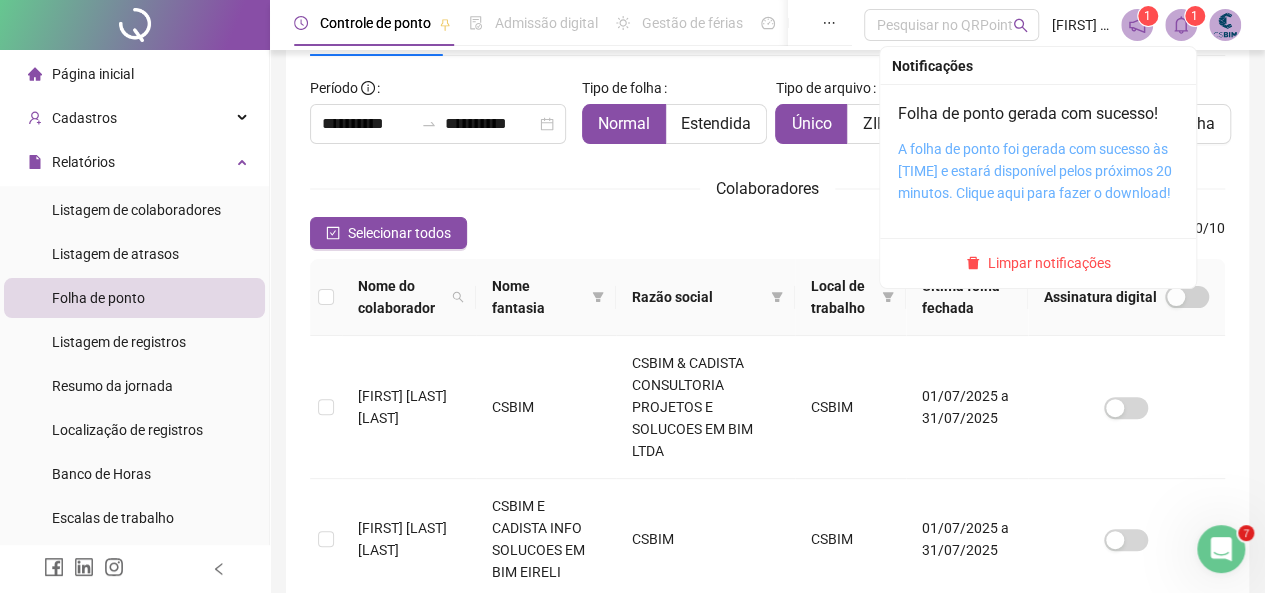 click on "A folha de ponto foi gerada com sucesso às [TIME] e estará disponível pelos próximos 20 minutos.
Clique aqui para fazer o download!" at bounding box center [1035, 171] 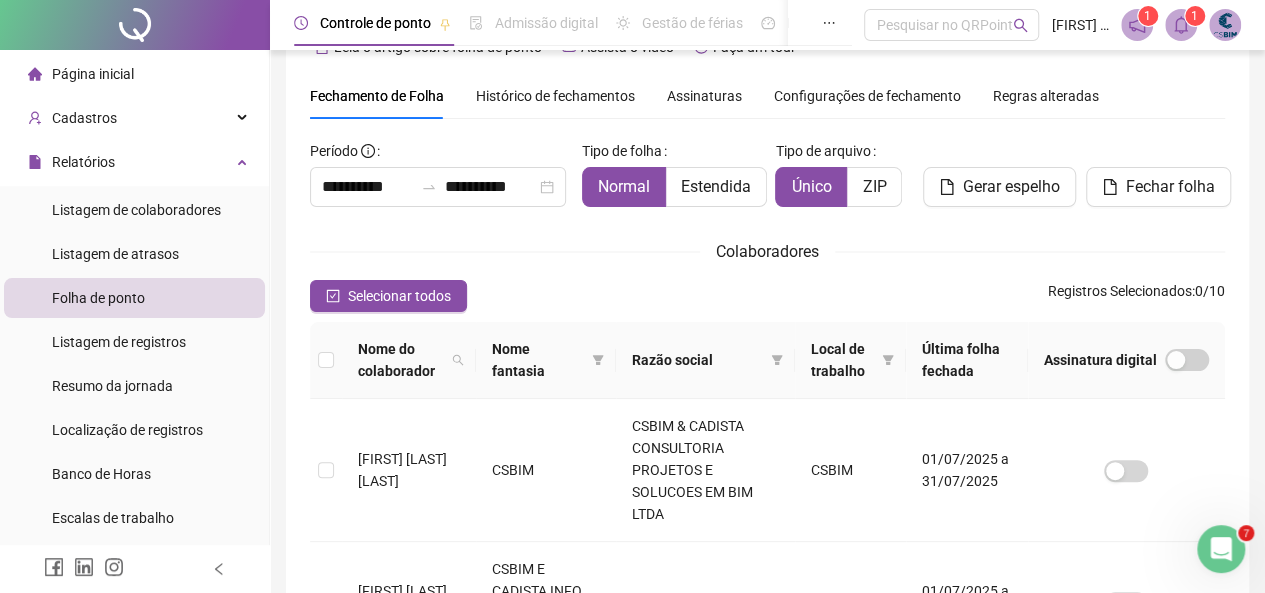 scroll, scrollTop: 0, scrollLeft: 0, axis: both 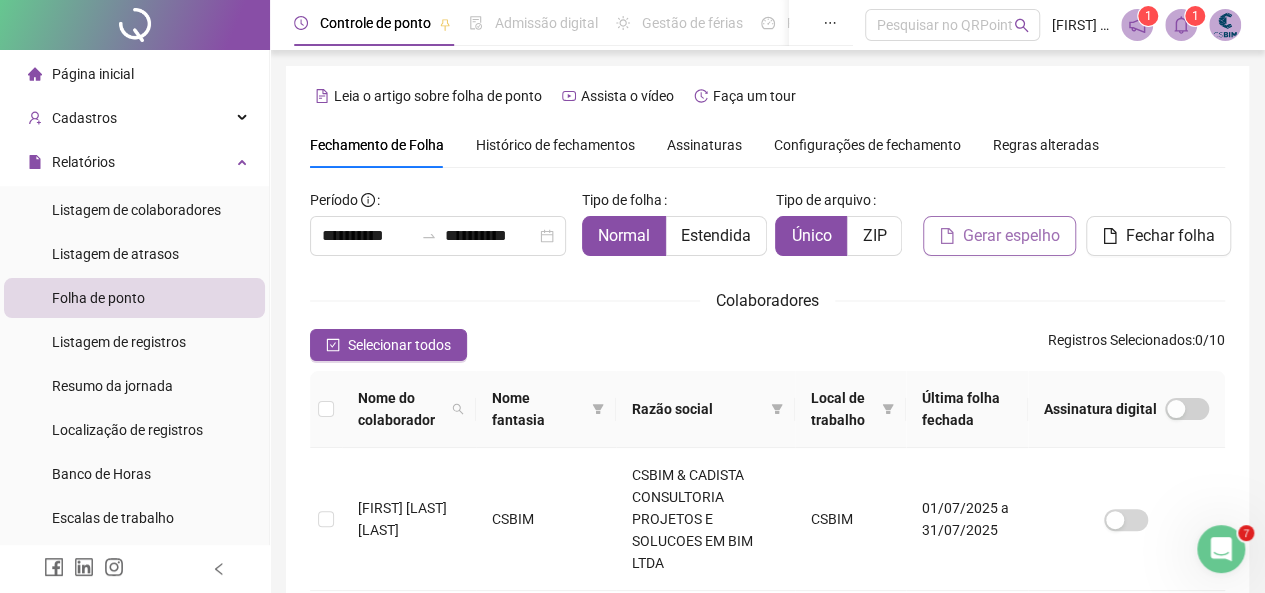 click on "Gerar espelho" at bounding box center [1011, 236] 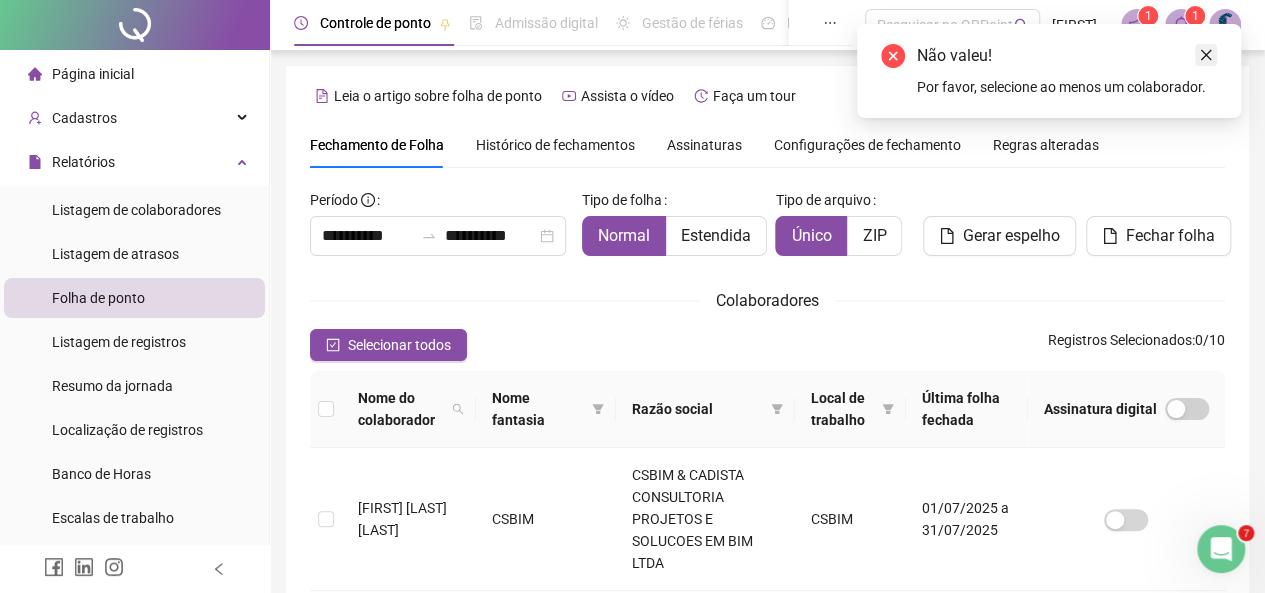 click at bounding box center (1206, 55) 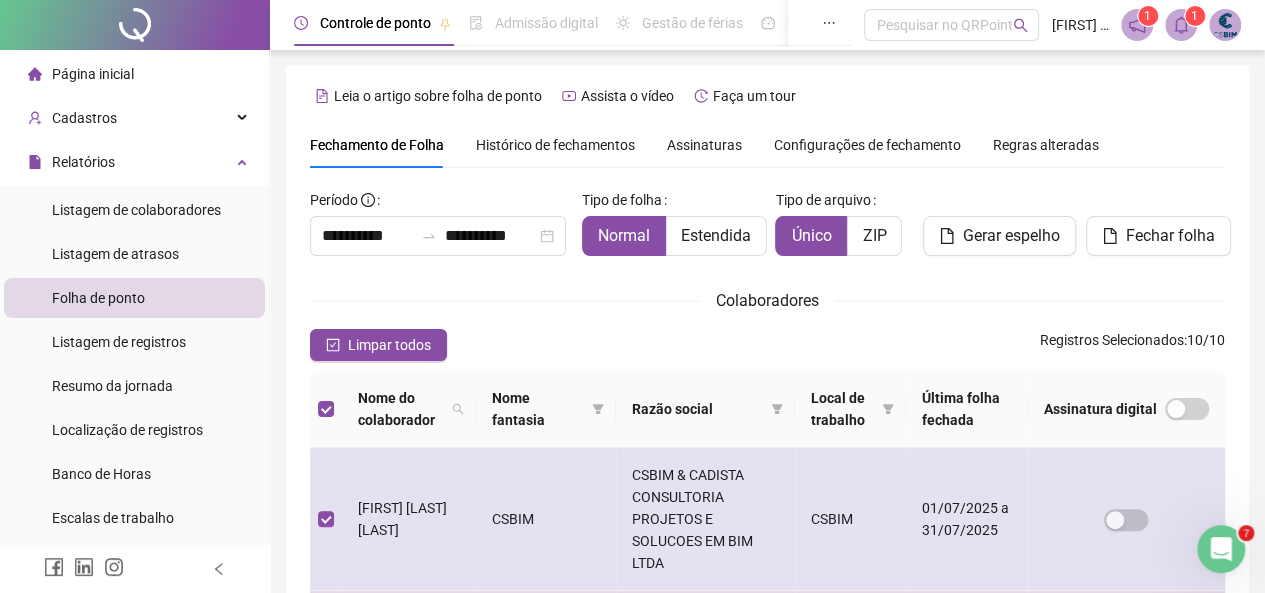 scroll, scrollTop: 112, scrollLeft: 0, axis: vertical 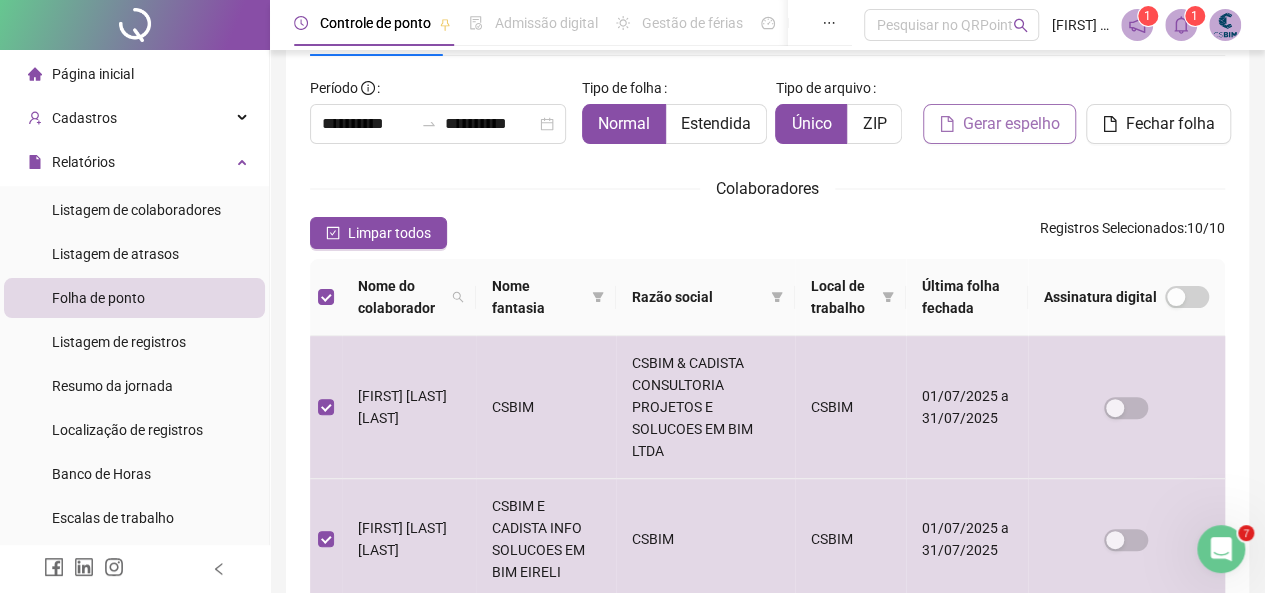 click on "Gerar espelho" at bounding box center [1011, 124] 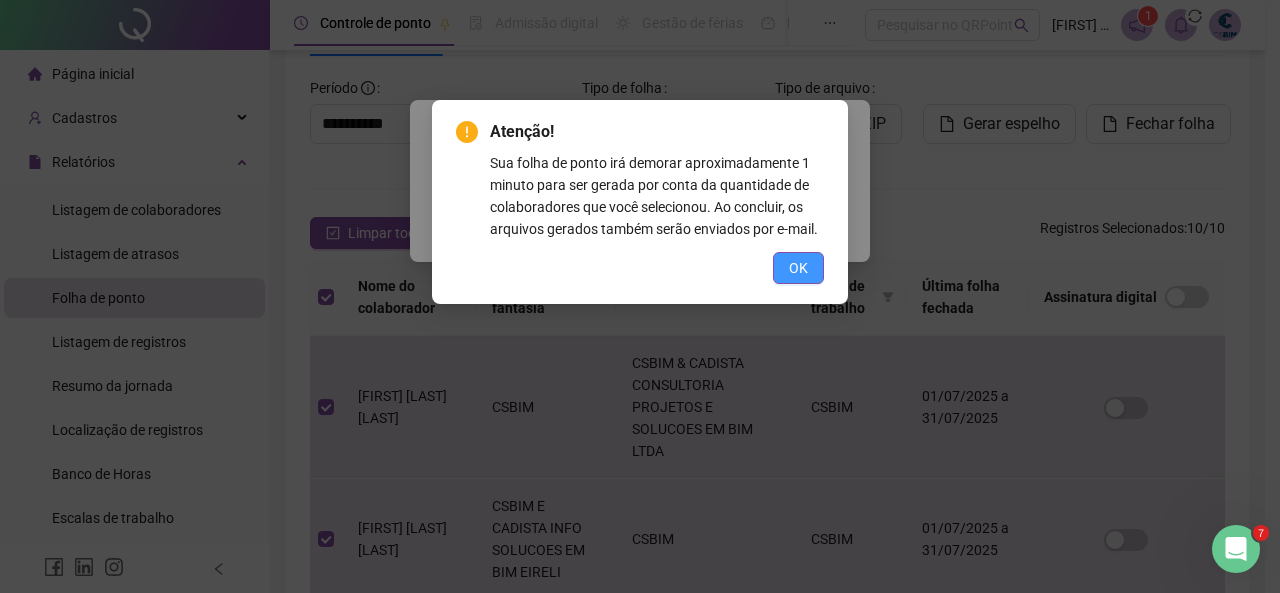 click on "OK" at bounding box center [798, 268] 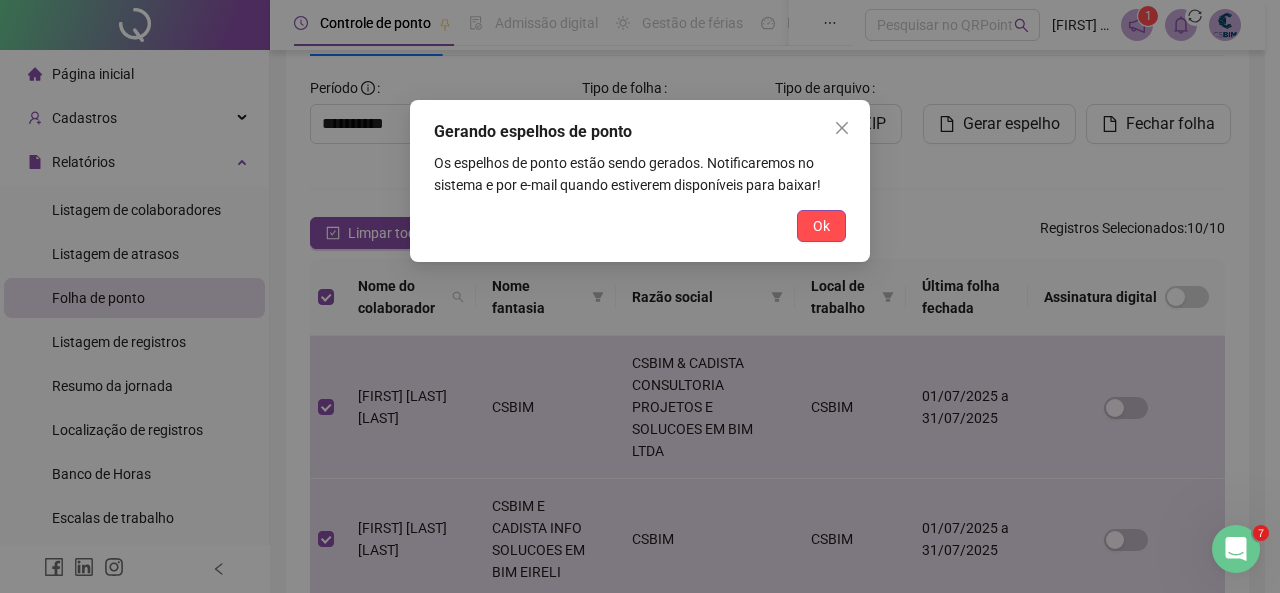 click on "Ok" at bounding box center (821, 226) 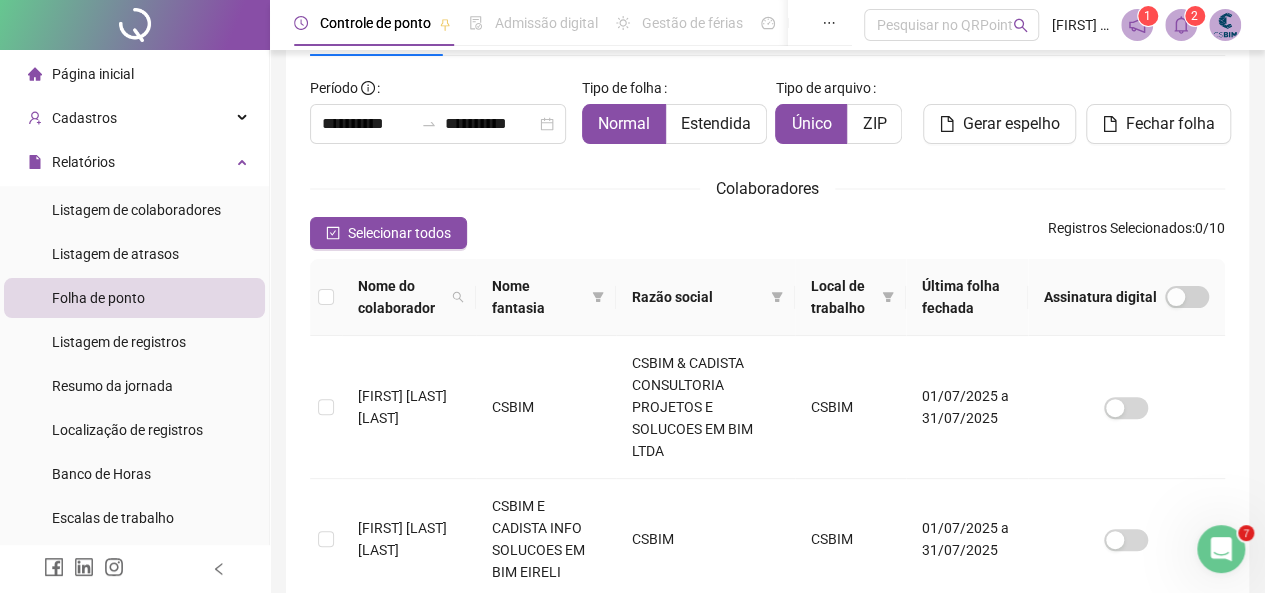 click on "2" at bounding box center (1195, 16) 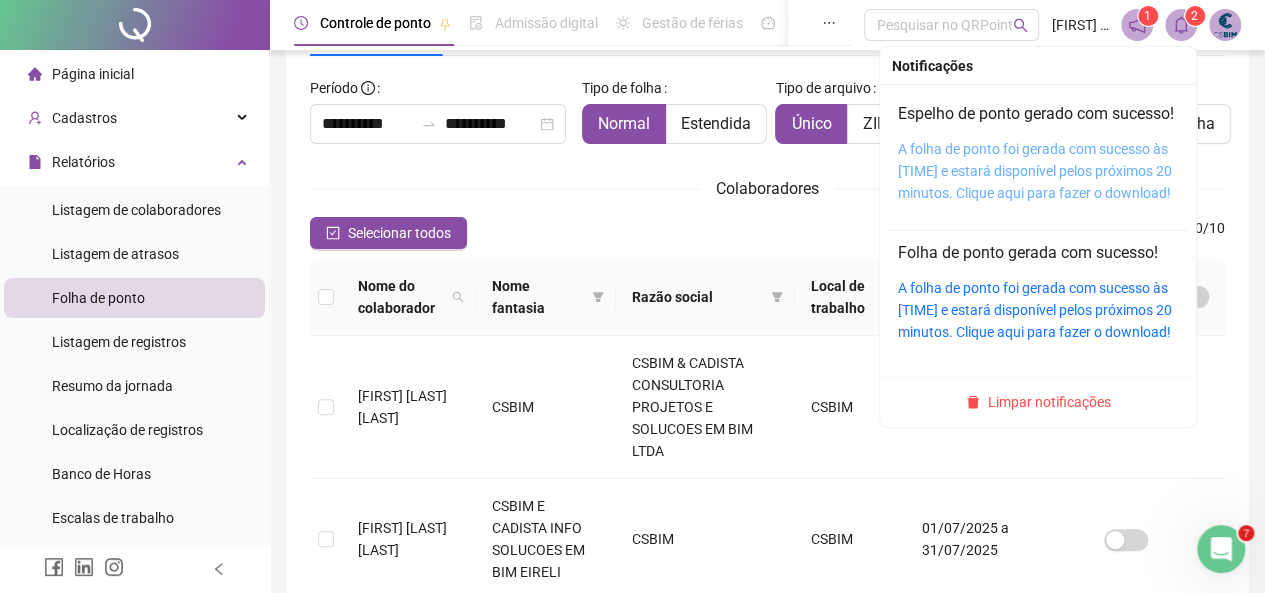 click on "A folha de ponto foi gerada com sucesso às [TIME] e estará disponível pelos próximos 20 minutos.
Clique aqui para fazer o download!" at bounding box center (1035, 171) 